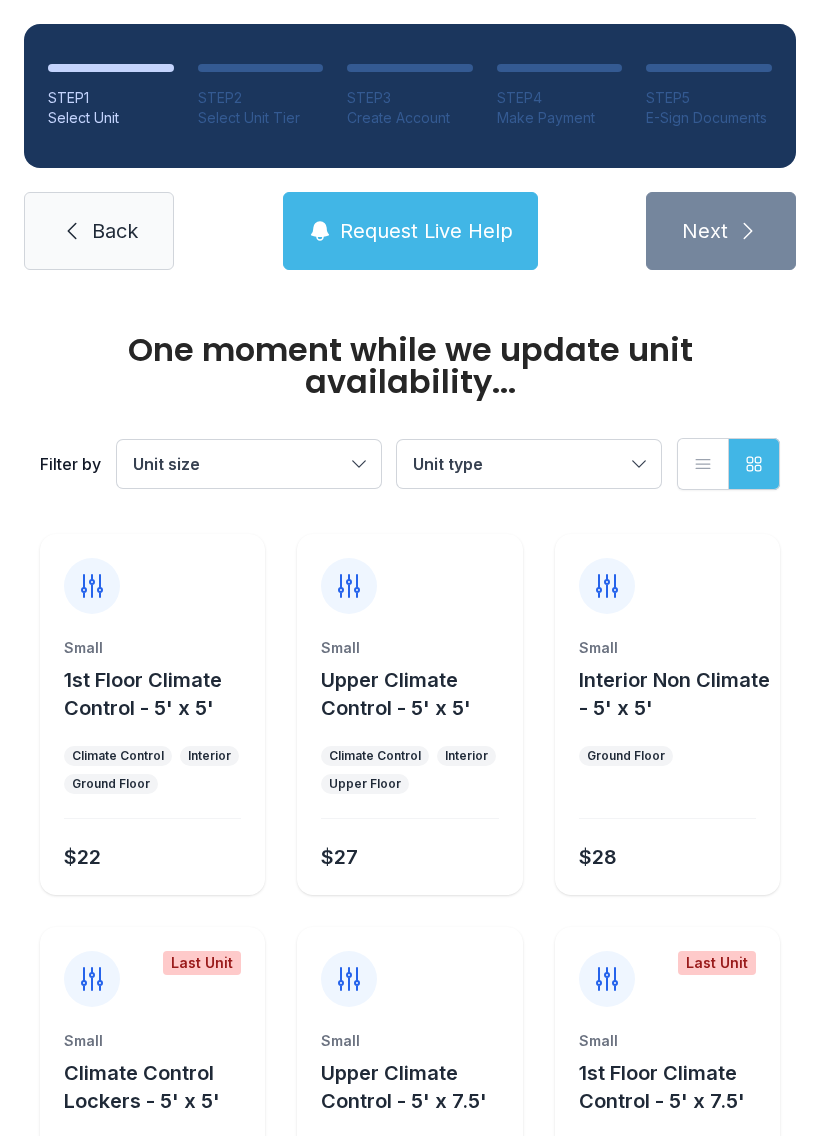 scroll, scrollTop: 0, scrollLeft: 0, axis: both 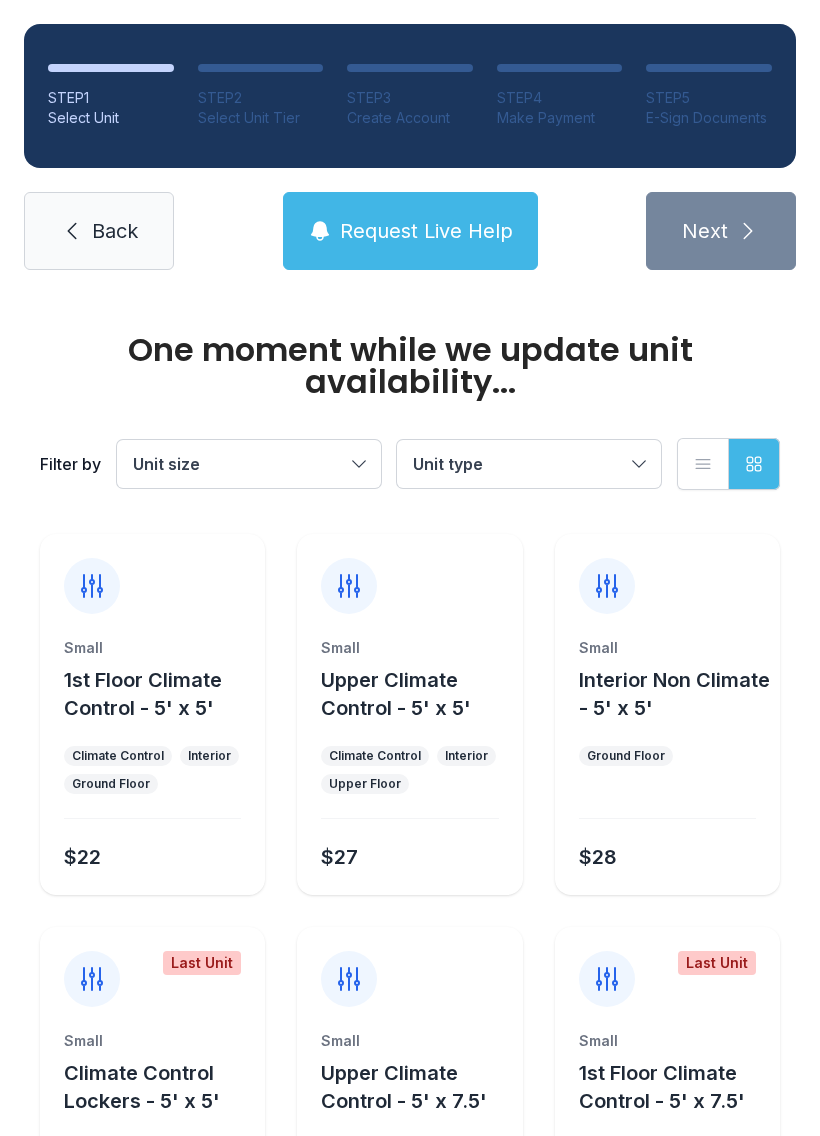 click on "Unit size" at bounding box center (249, 464) 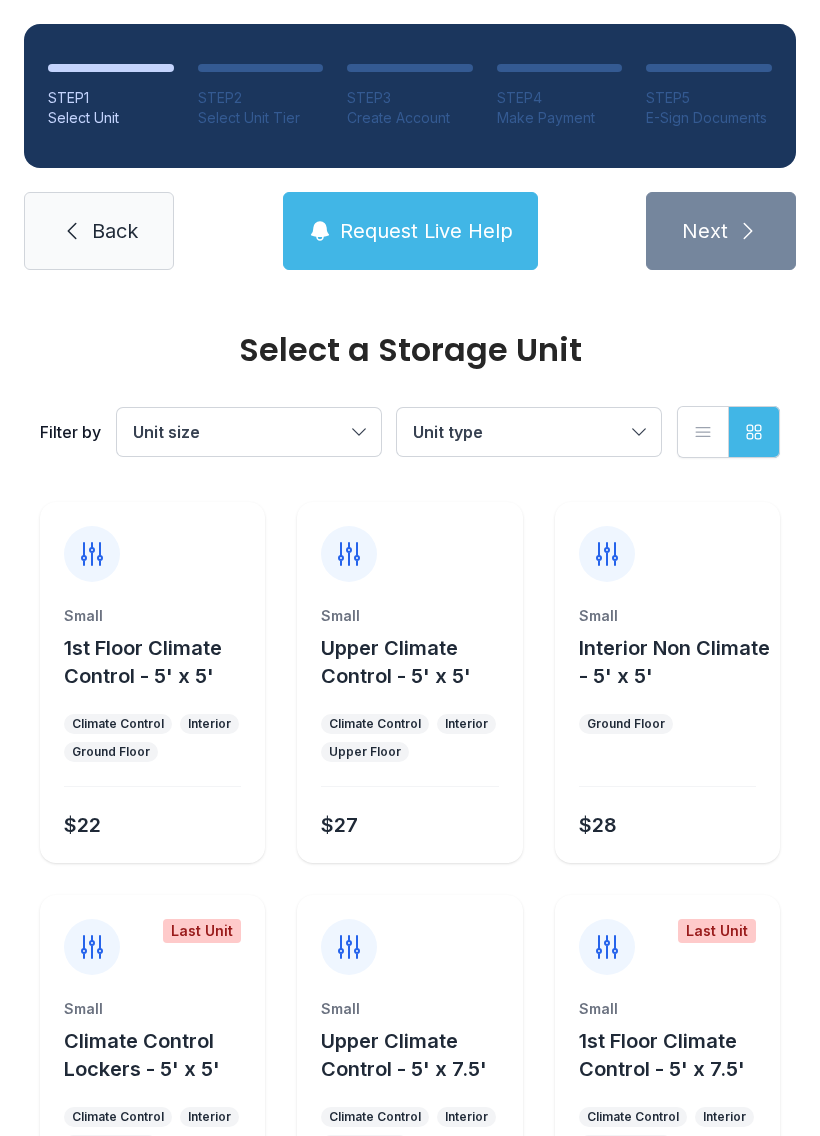 click on "Unit type" at bounding box center [519, 432] 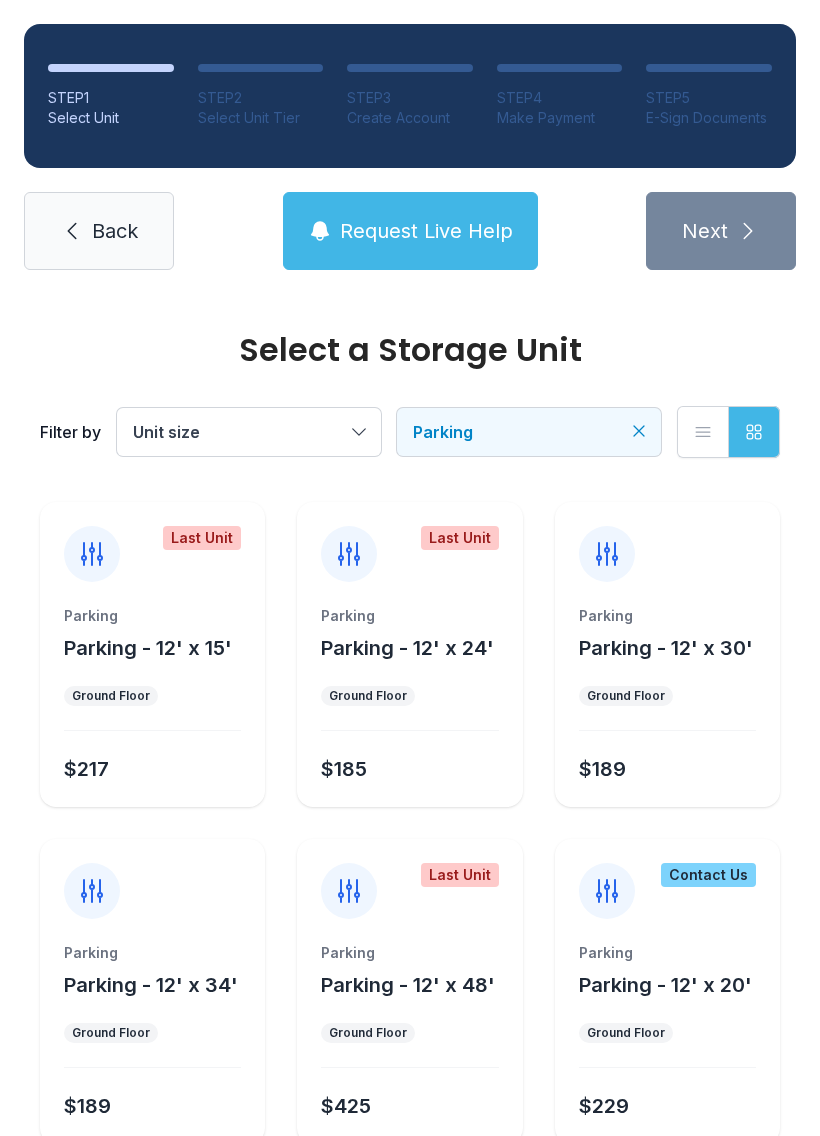 scroll, scrollTop: 0, scrollLeft: 0, axis: both 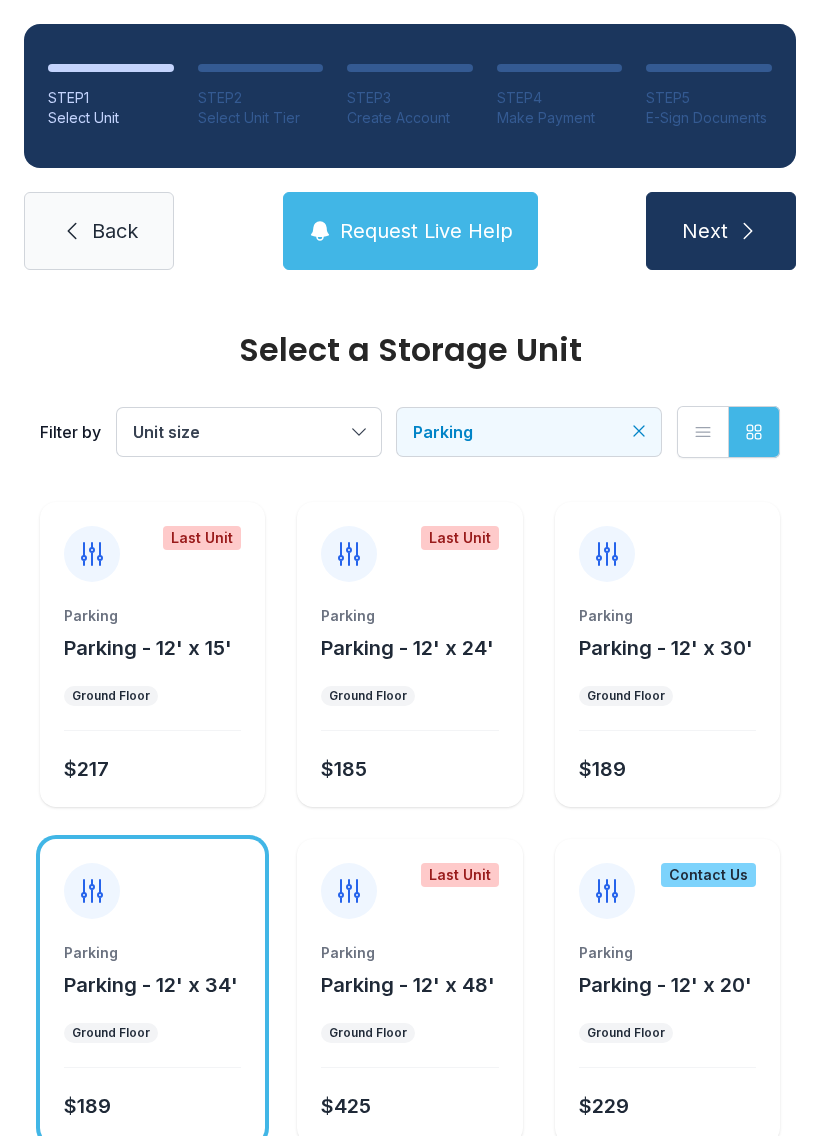 click on "Next" at bounding box center [705, 231] 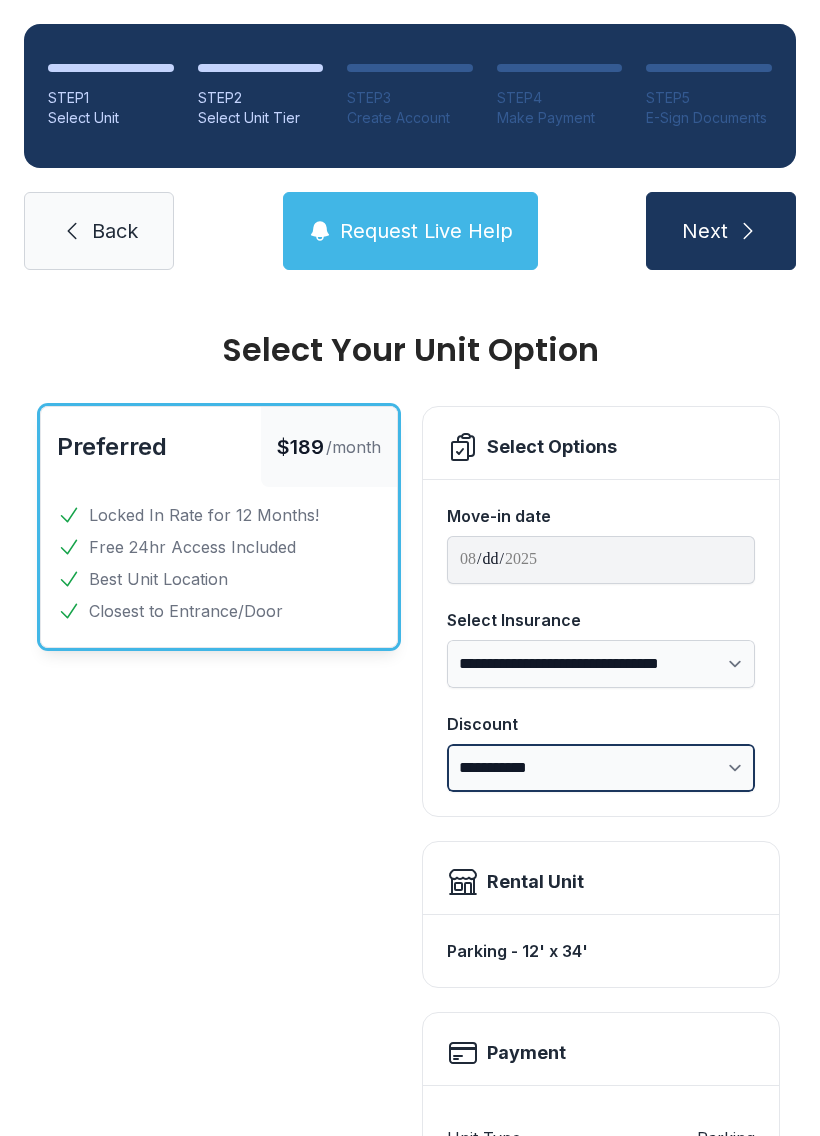 click on "**********" at bounding box center [601, 768] 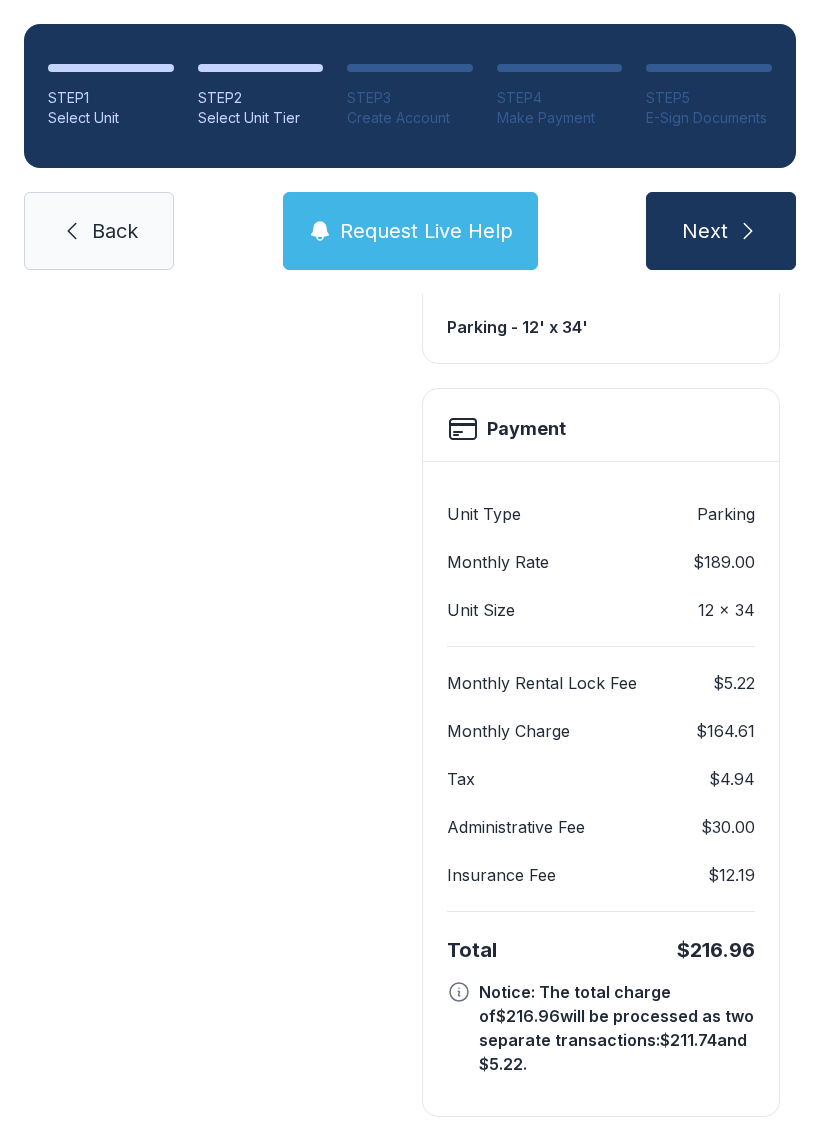 scroll, scrollTop: 620, scrollLeft: 0, axis: vertical 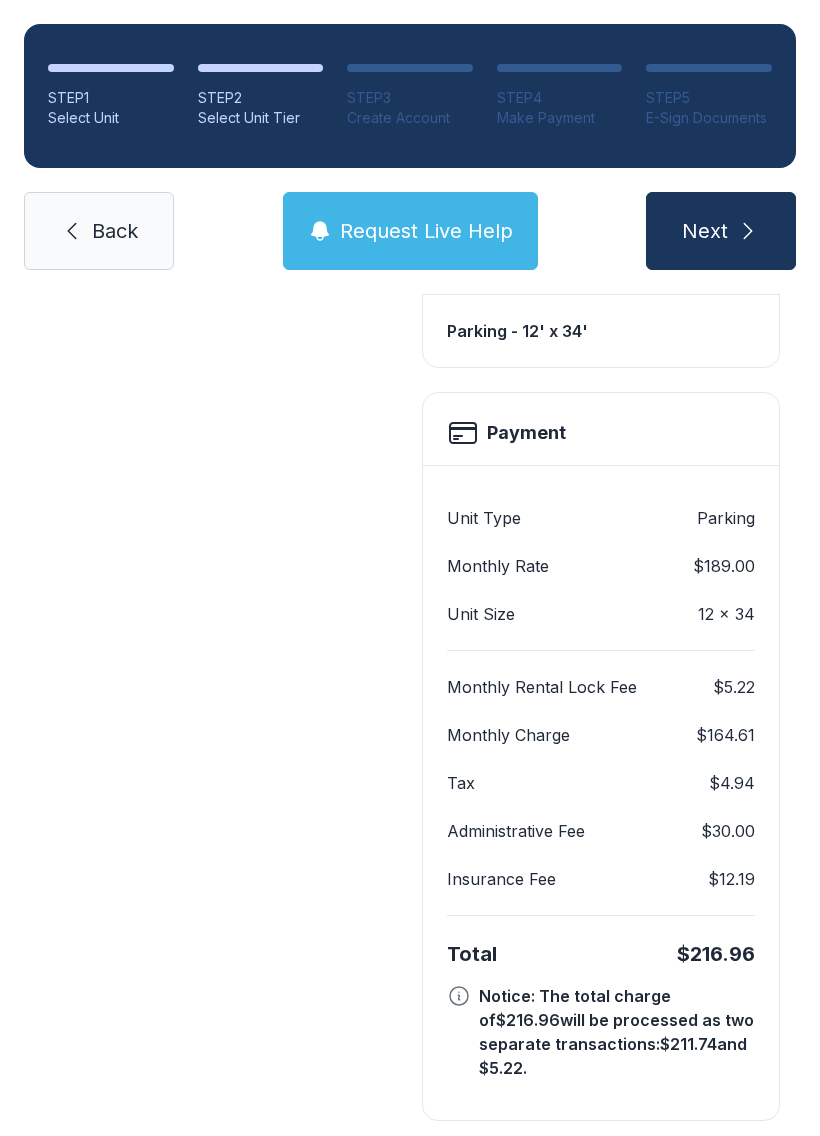click 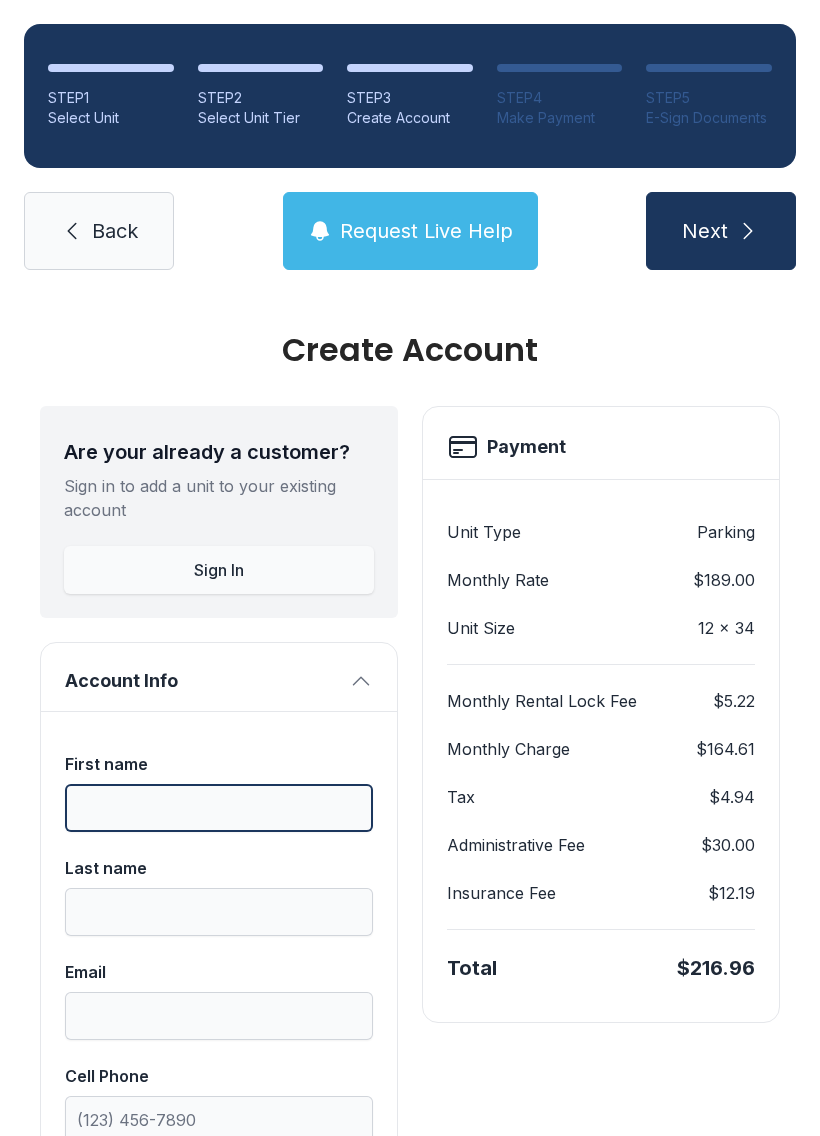 click on "First name" at bounding box center (219, 808) 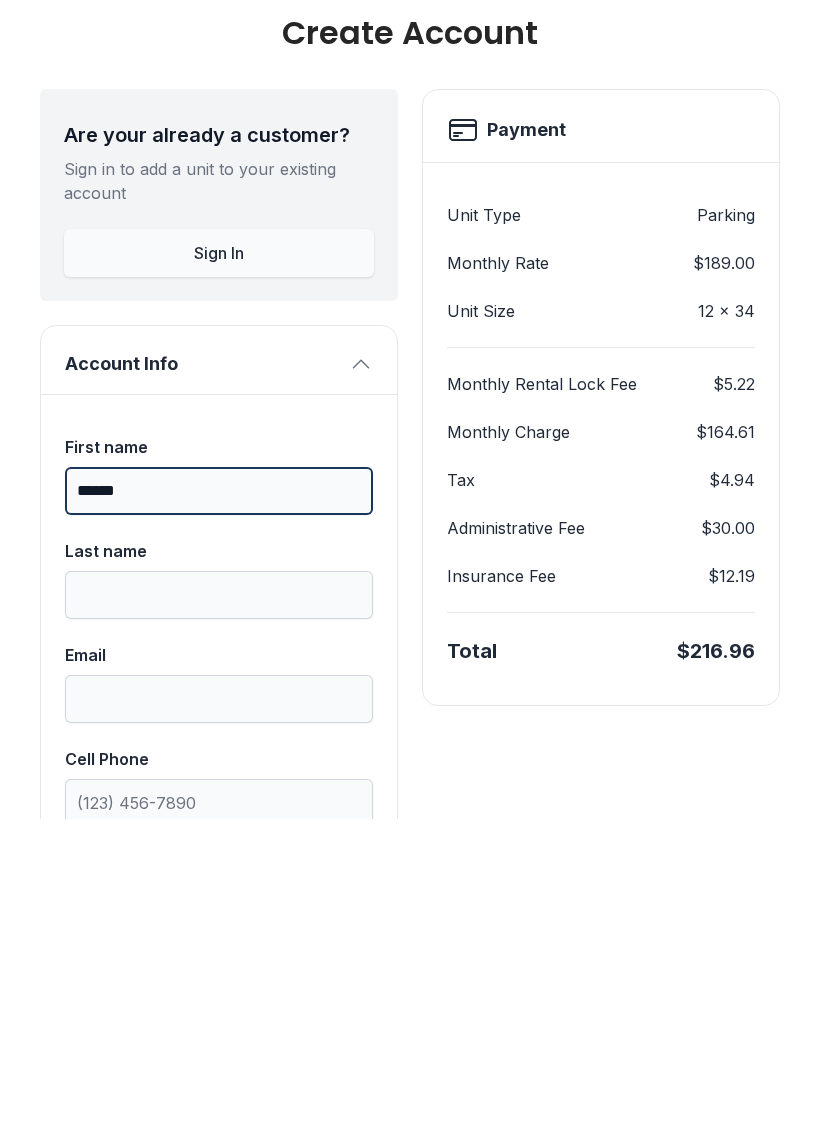 type on "******" 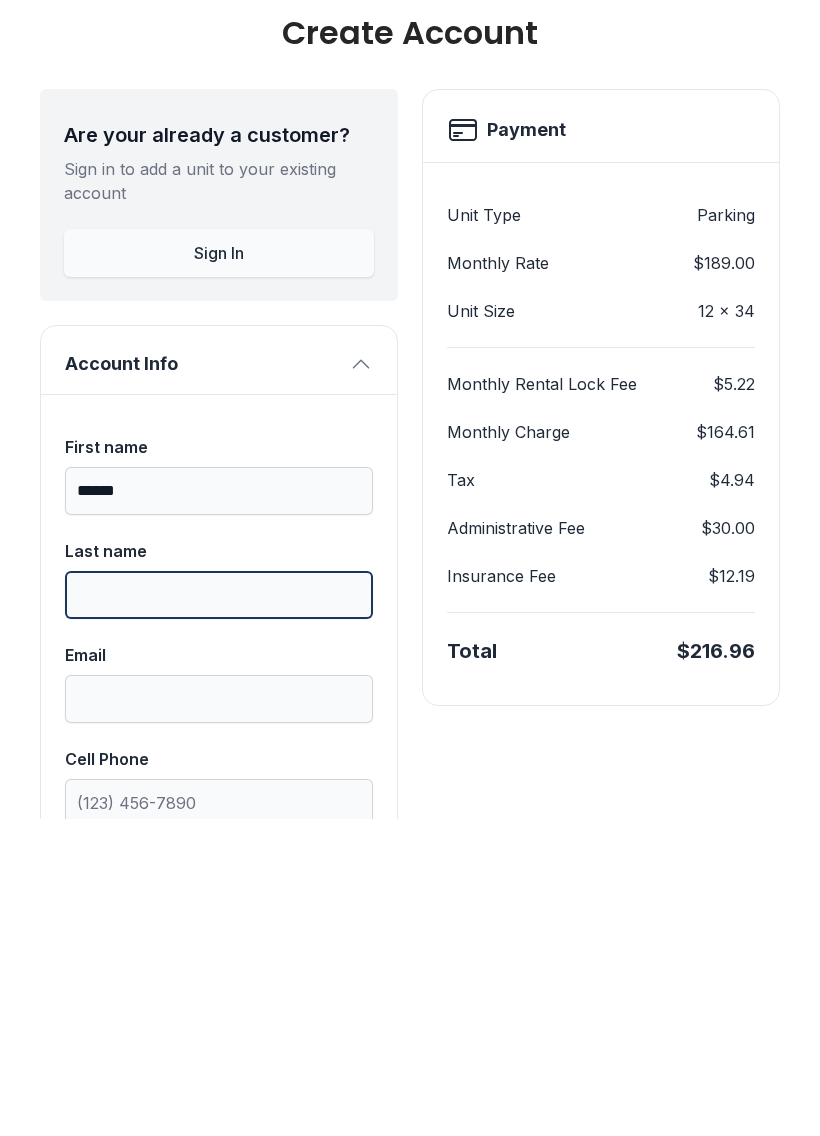 click on "Last name" at bounding box center (219, 912) 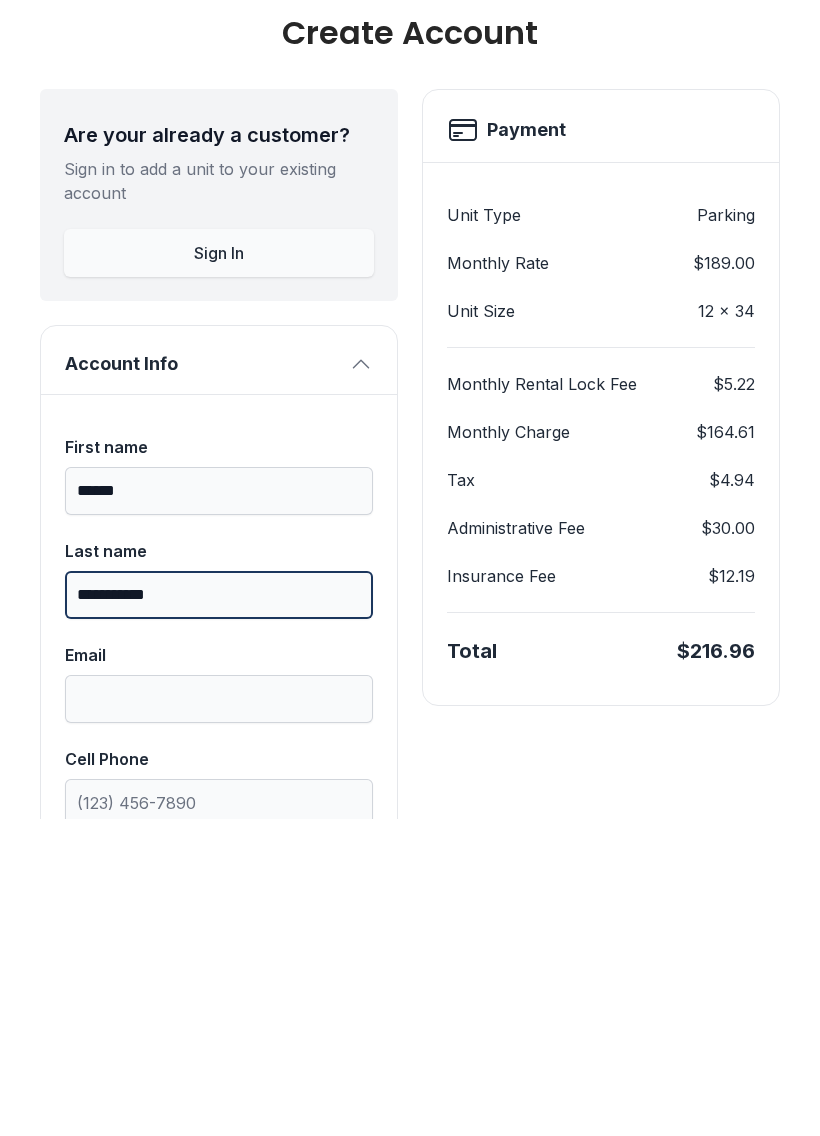 type on "**********" 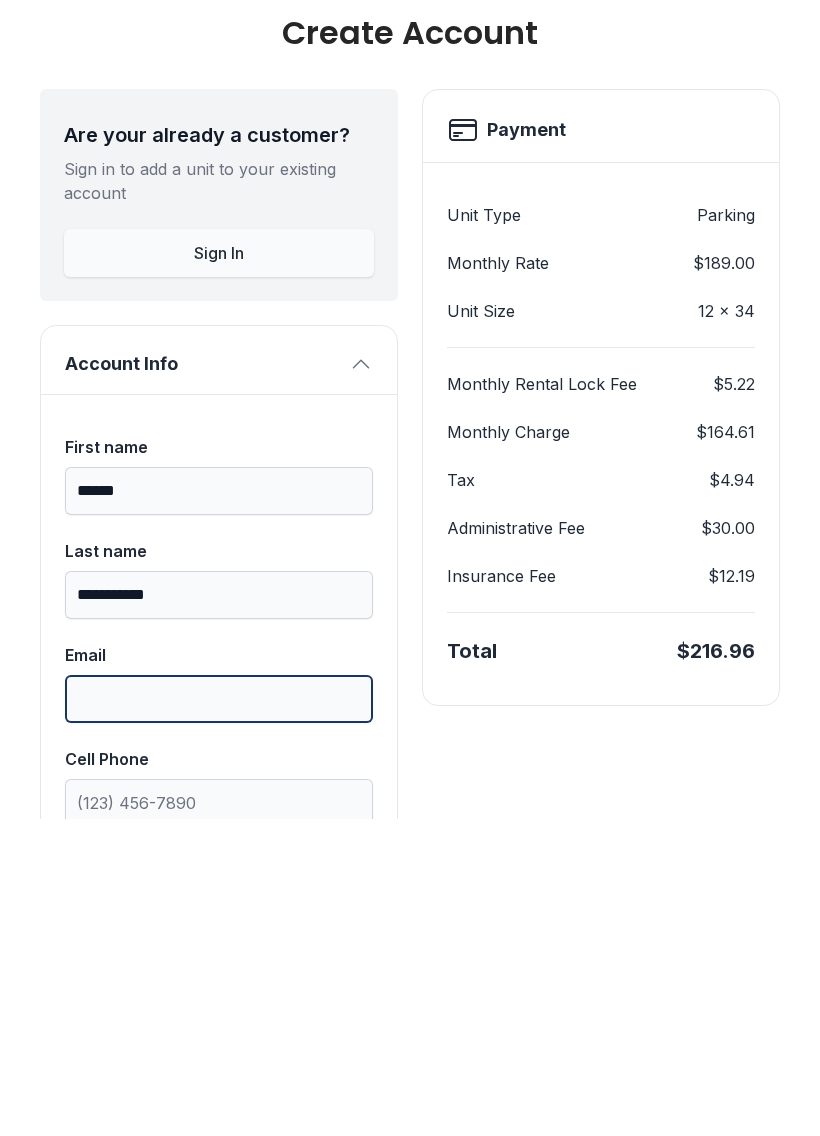 click on "Email" at bounding box center (219, 1016) 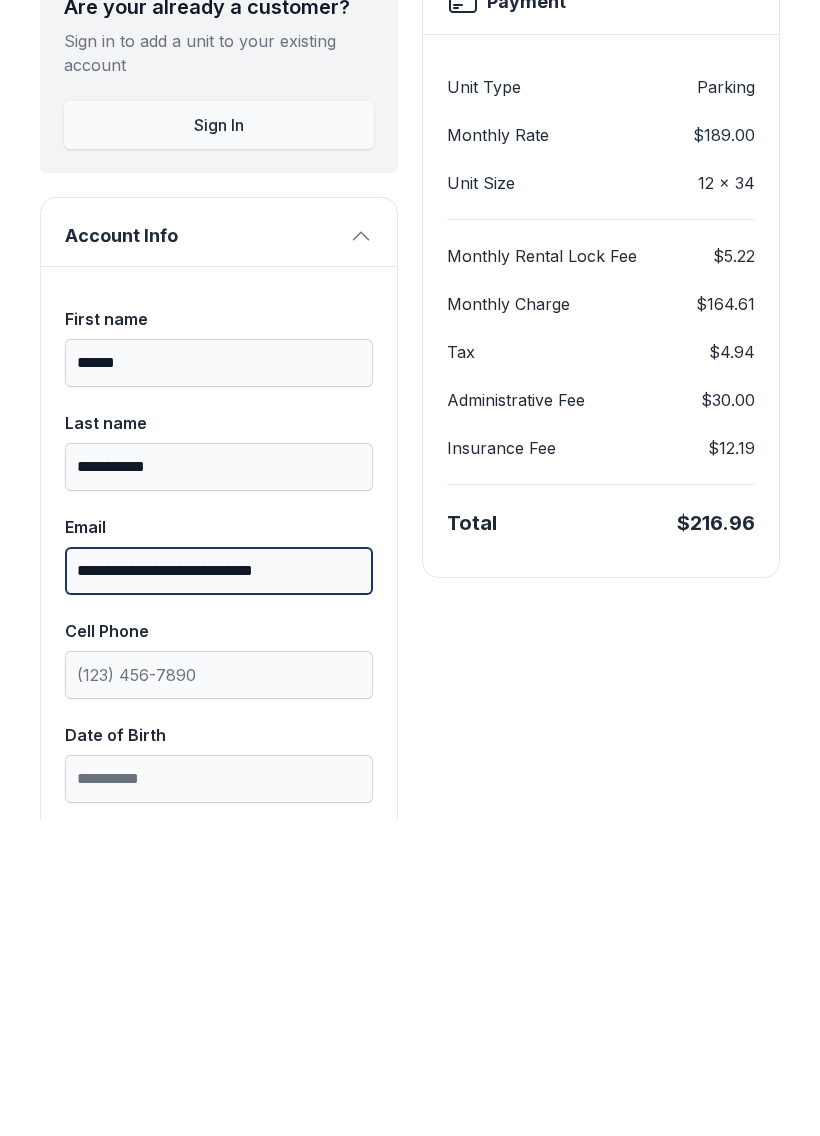 scroll, scrollTop: 186, scrollLeft: 0, axis: vertical 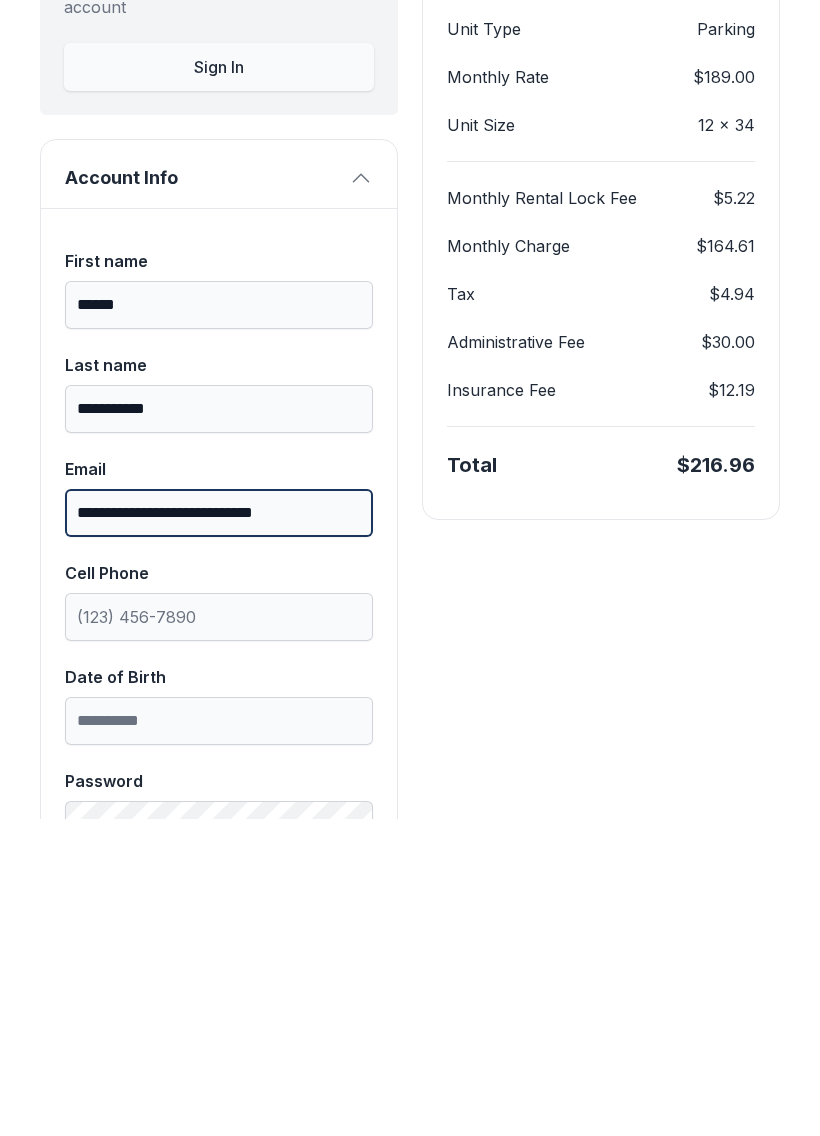 type on "**********" 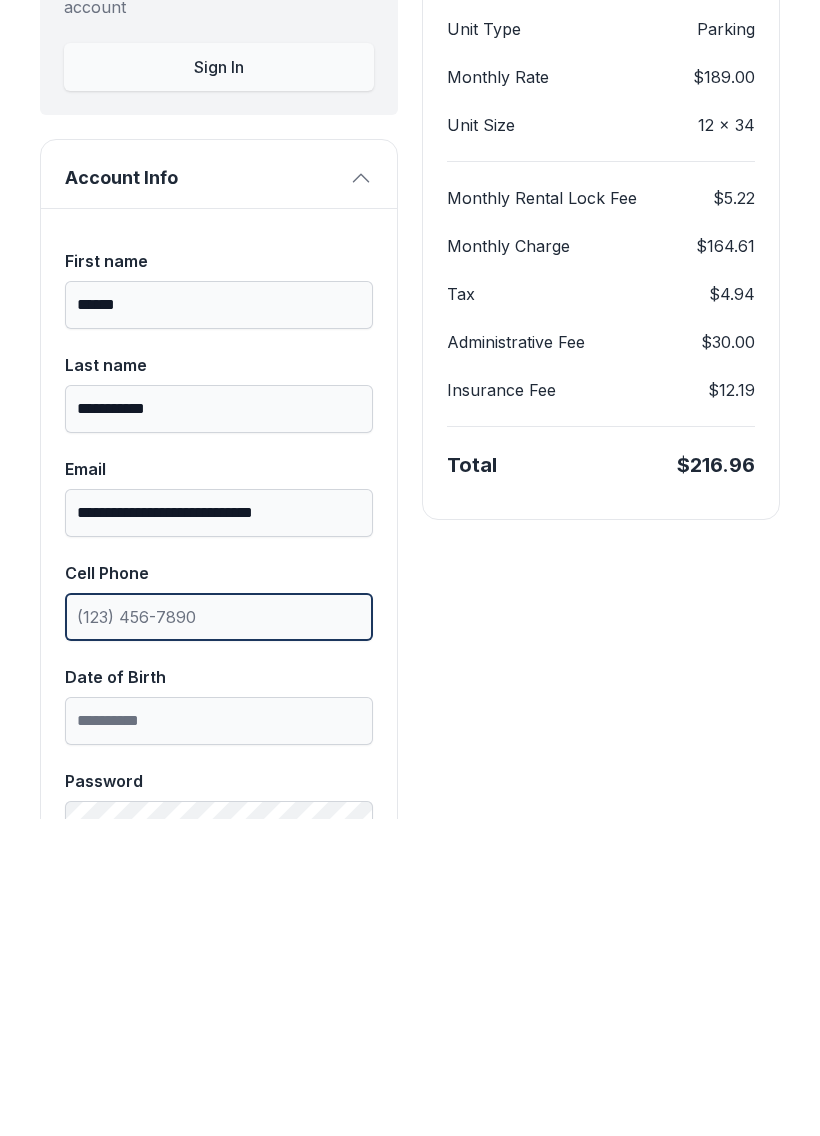 click on "Cell Phone" at bounding box center (219, 934) 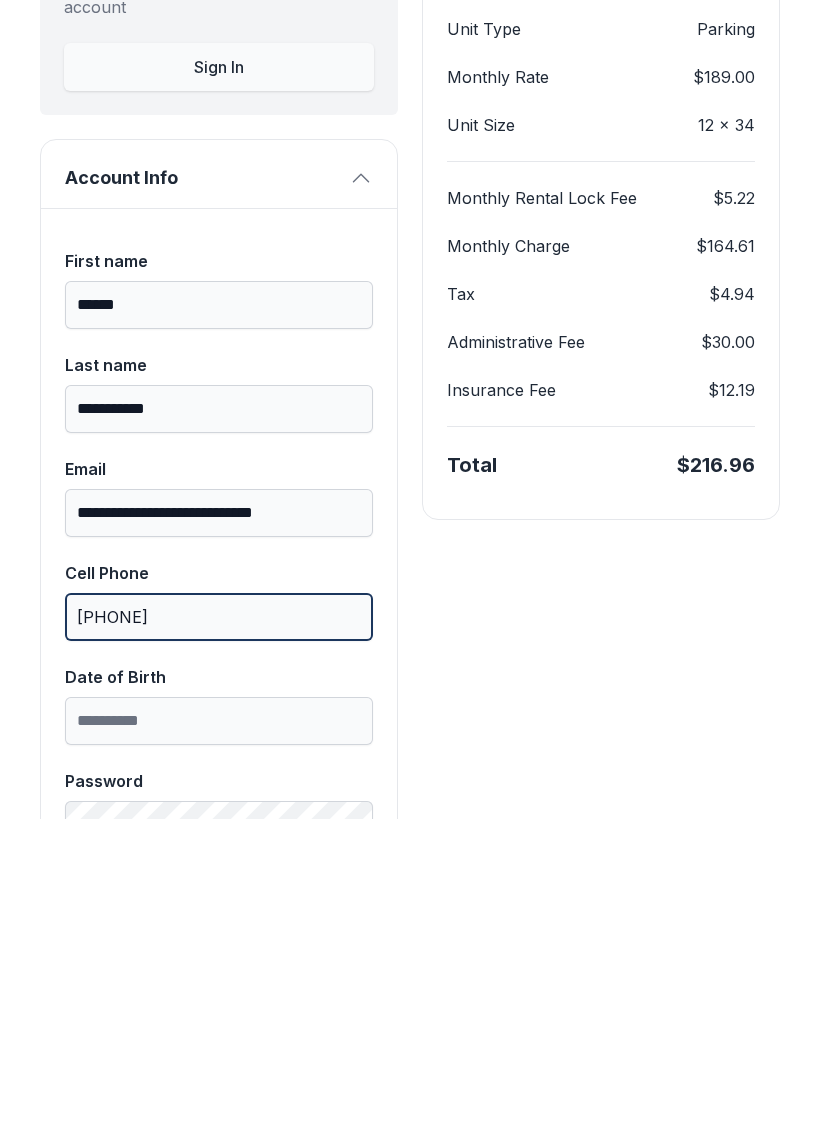 scroll, scrollTop: 184, scrollLeft: 0, axis: vertical 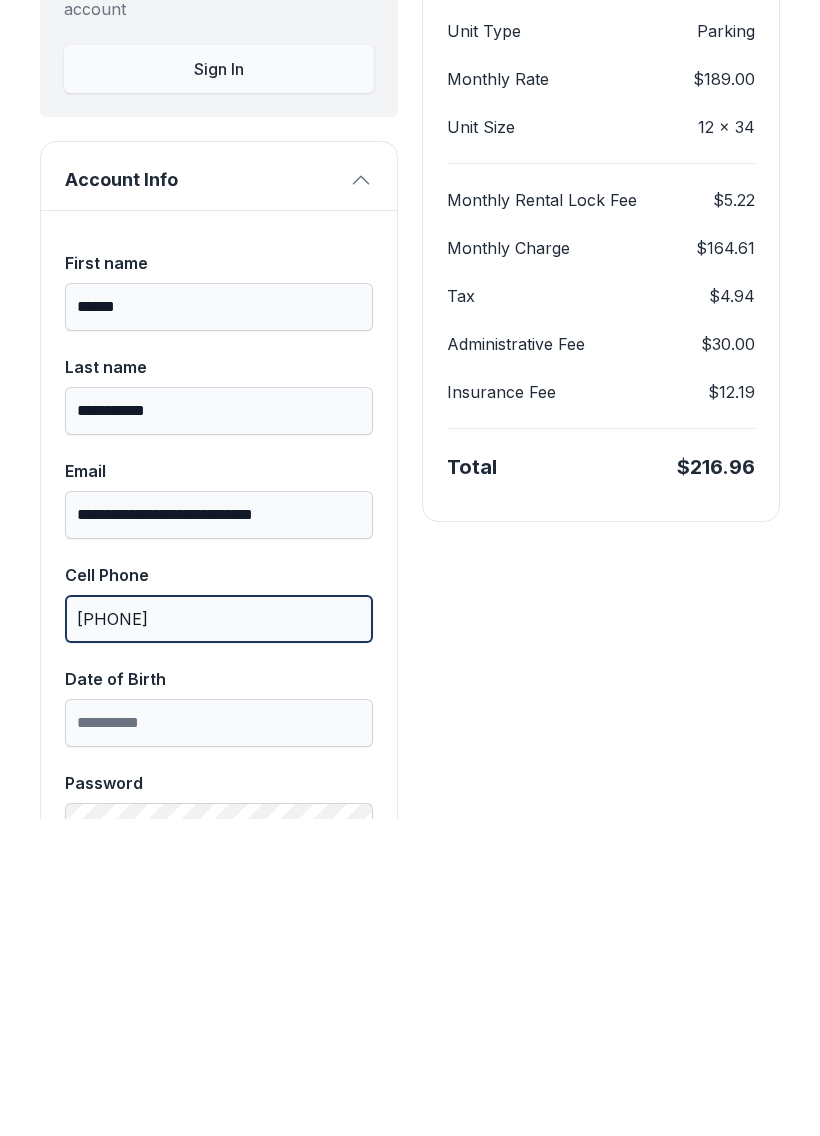 type on "[PHONE]" 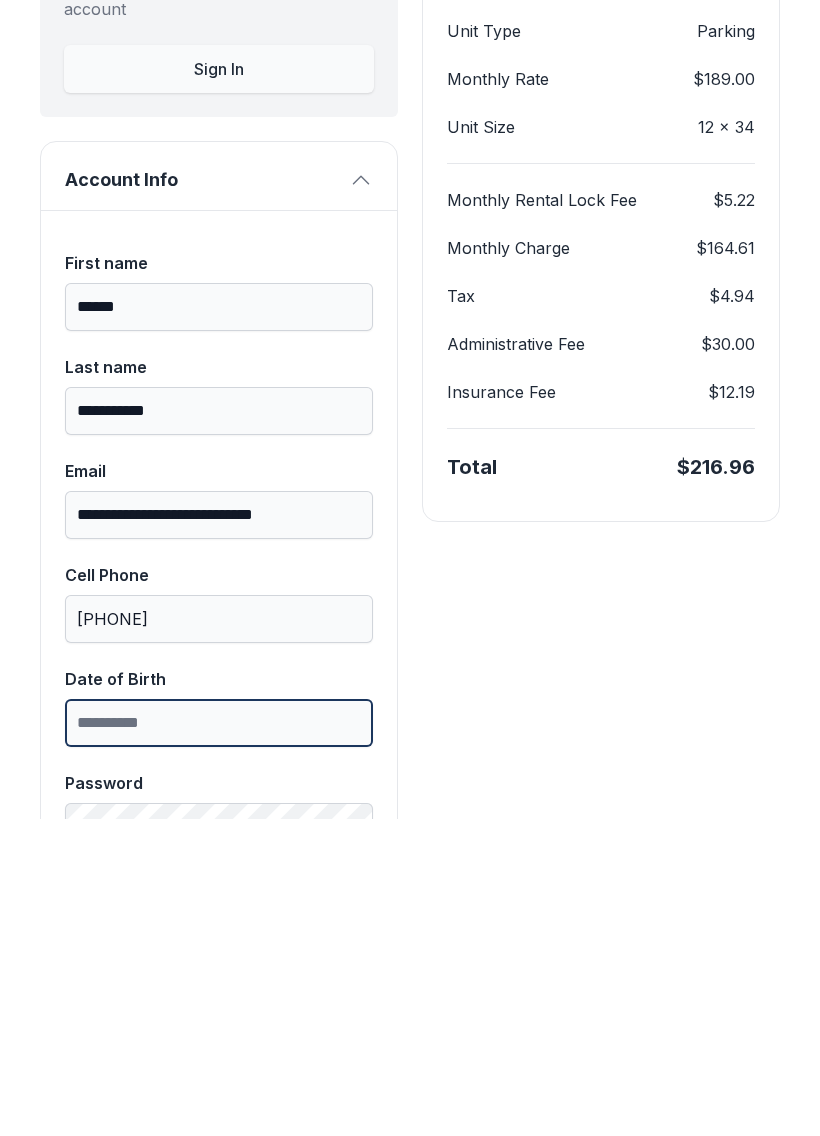 click on "Date of Birth" at bounding box center (219, 1040) 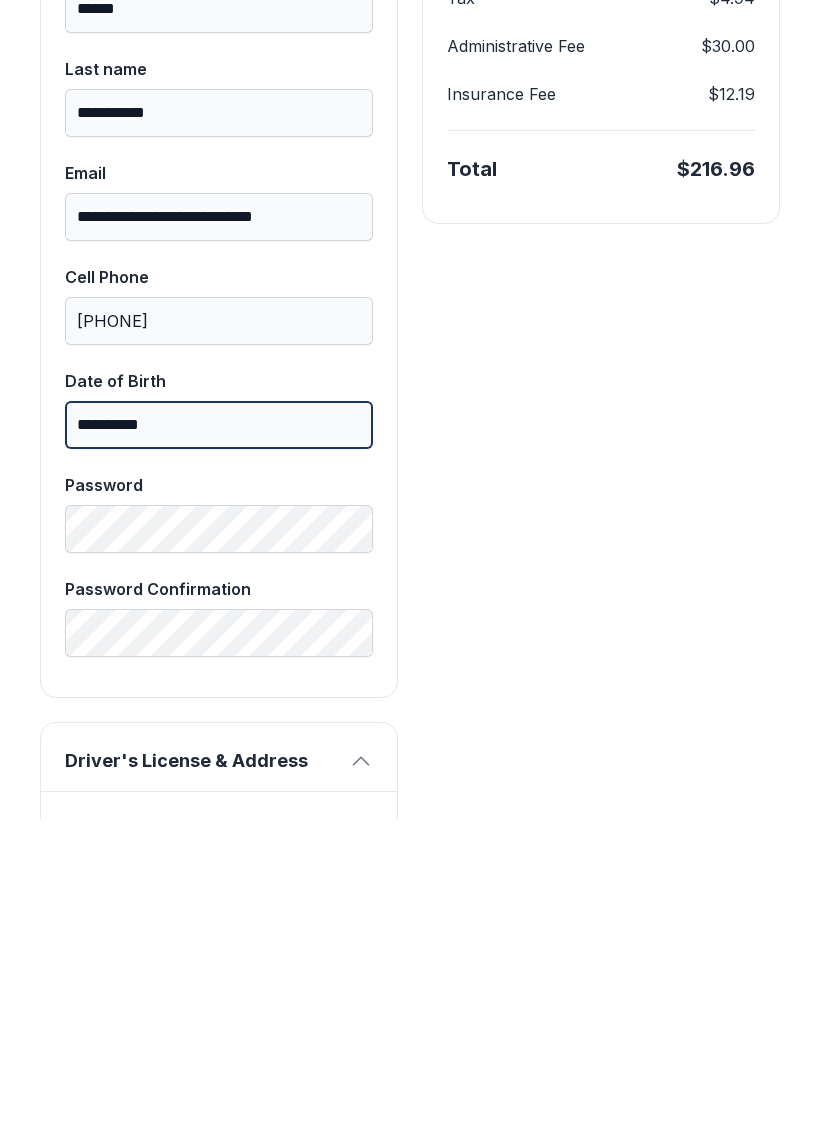 scroll, scrollTop: 482, scrollLeft: 0, axis: vertical 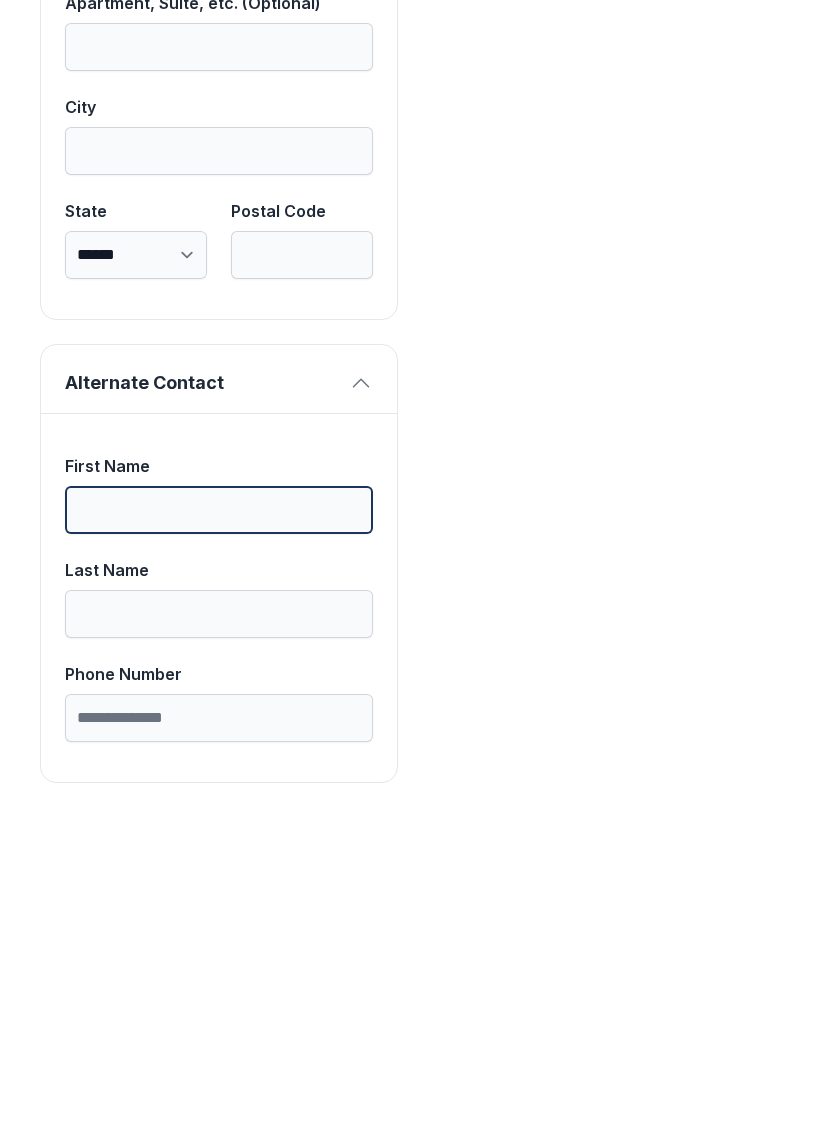 click on "First Name" at bounding box center (219, 827) 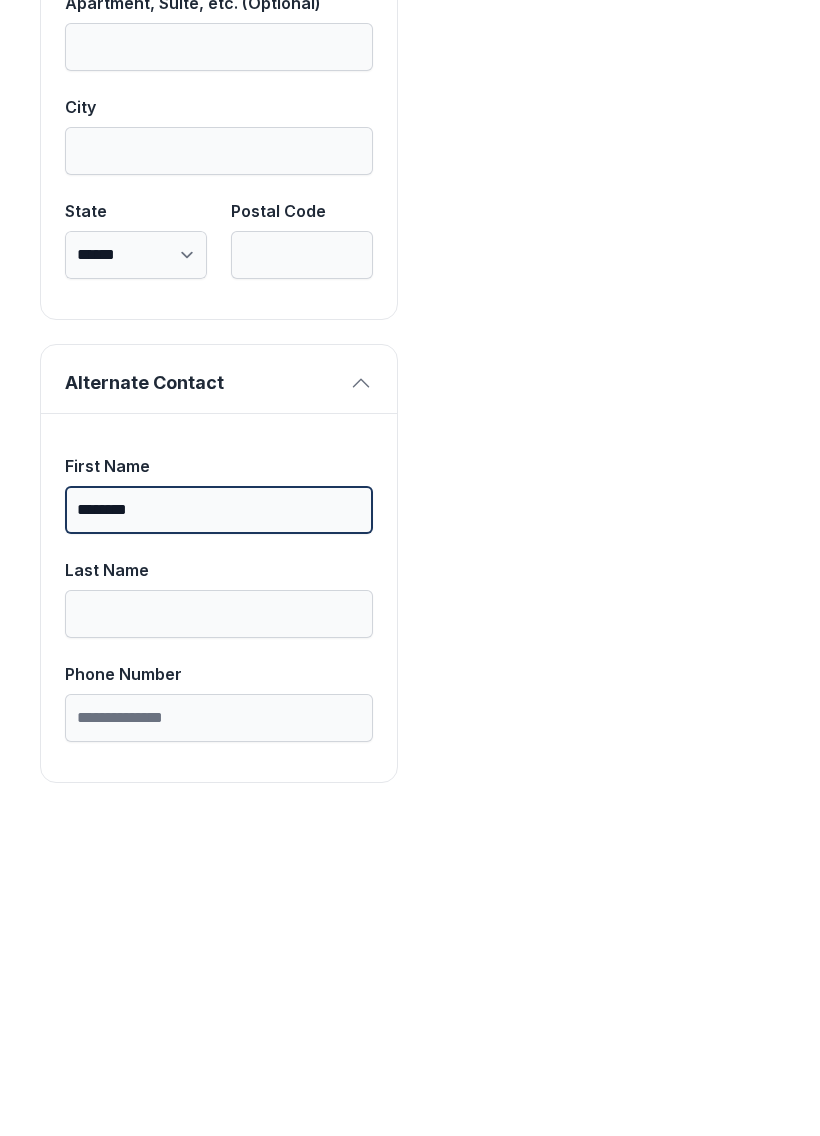 type on "*******" 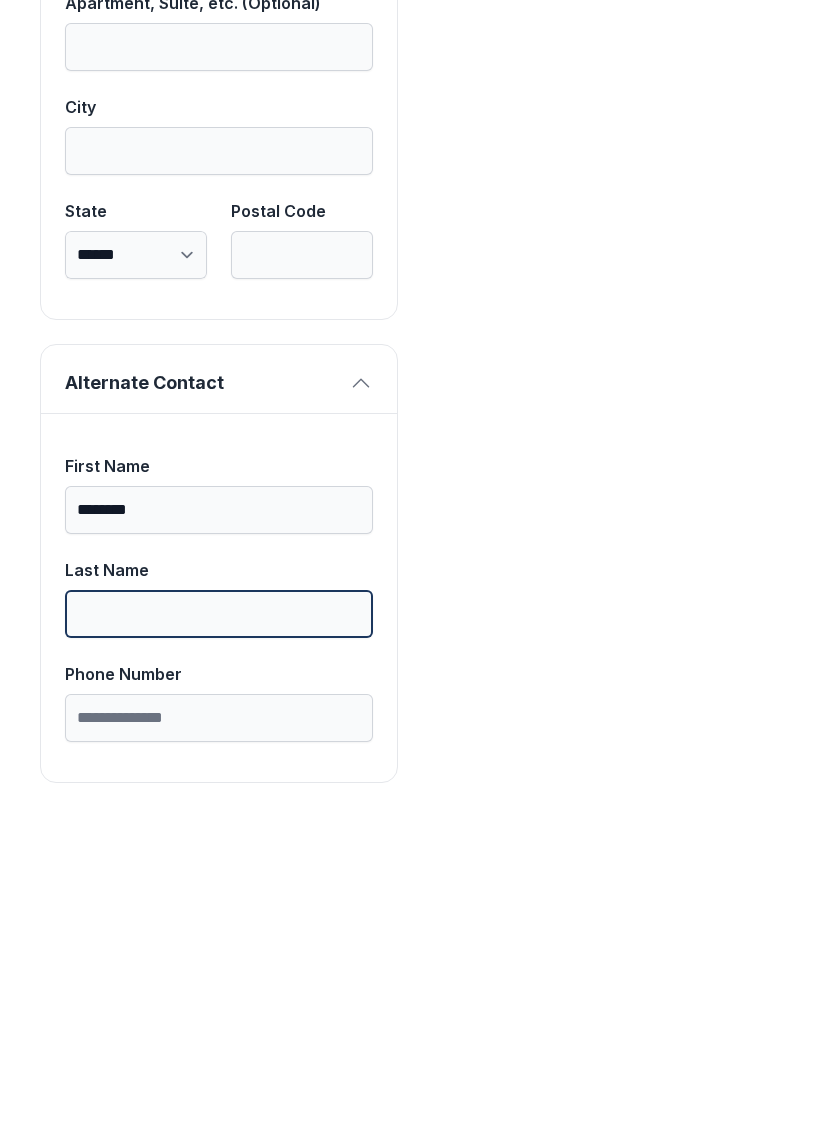 click on "Last Name" at bounding box center (219, 931) 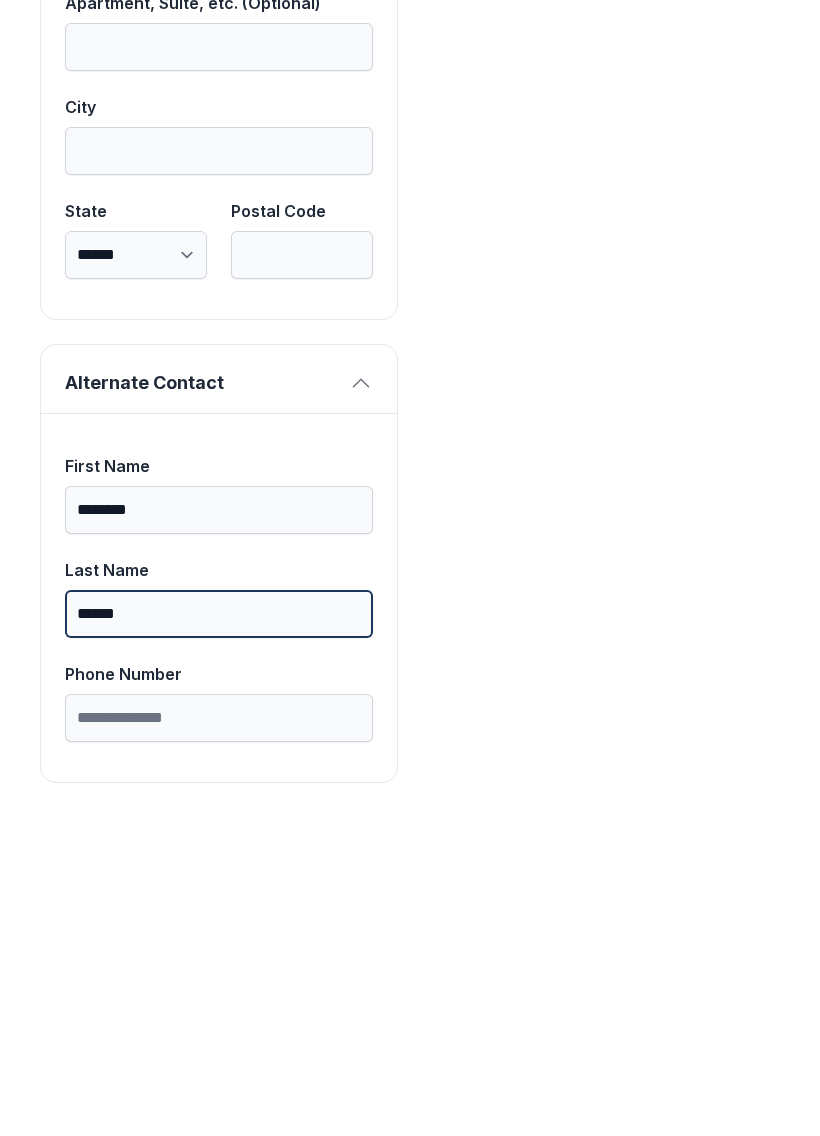 type on "******" 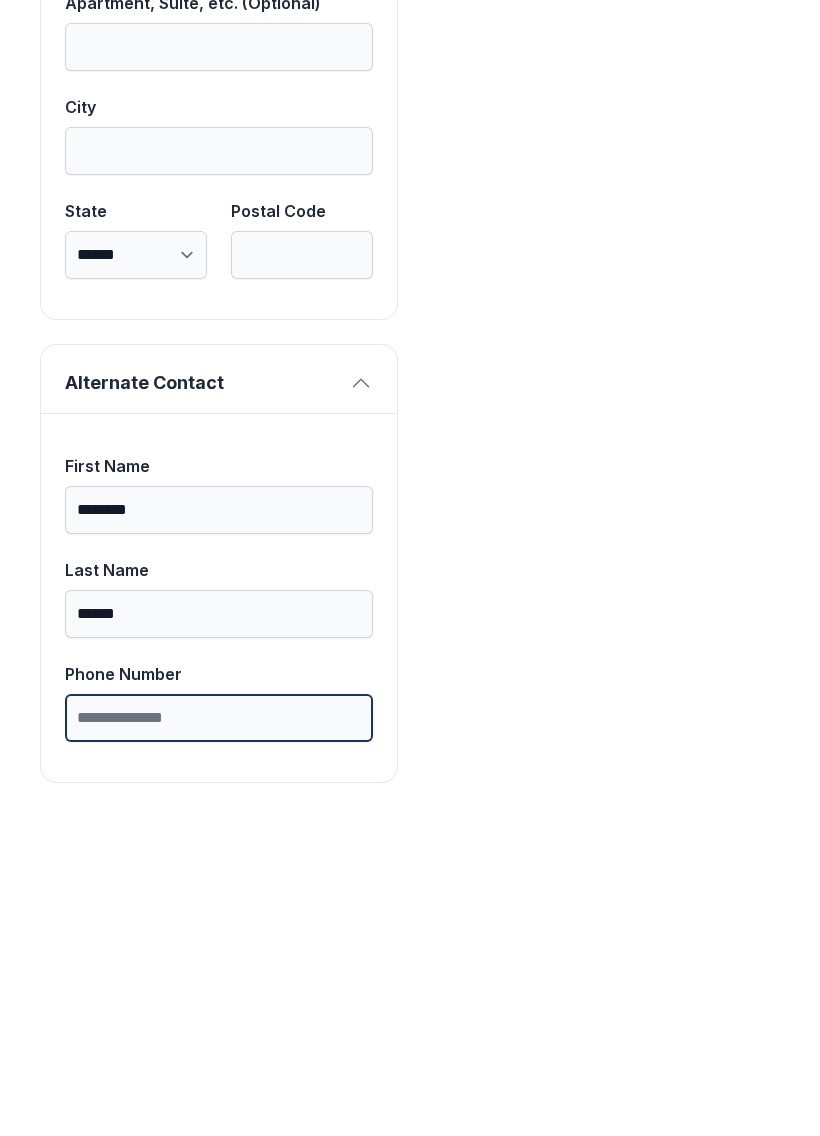 click on "Phone Number" at bounding box center (219, 1035) 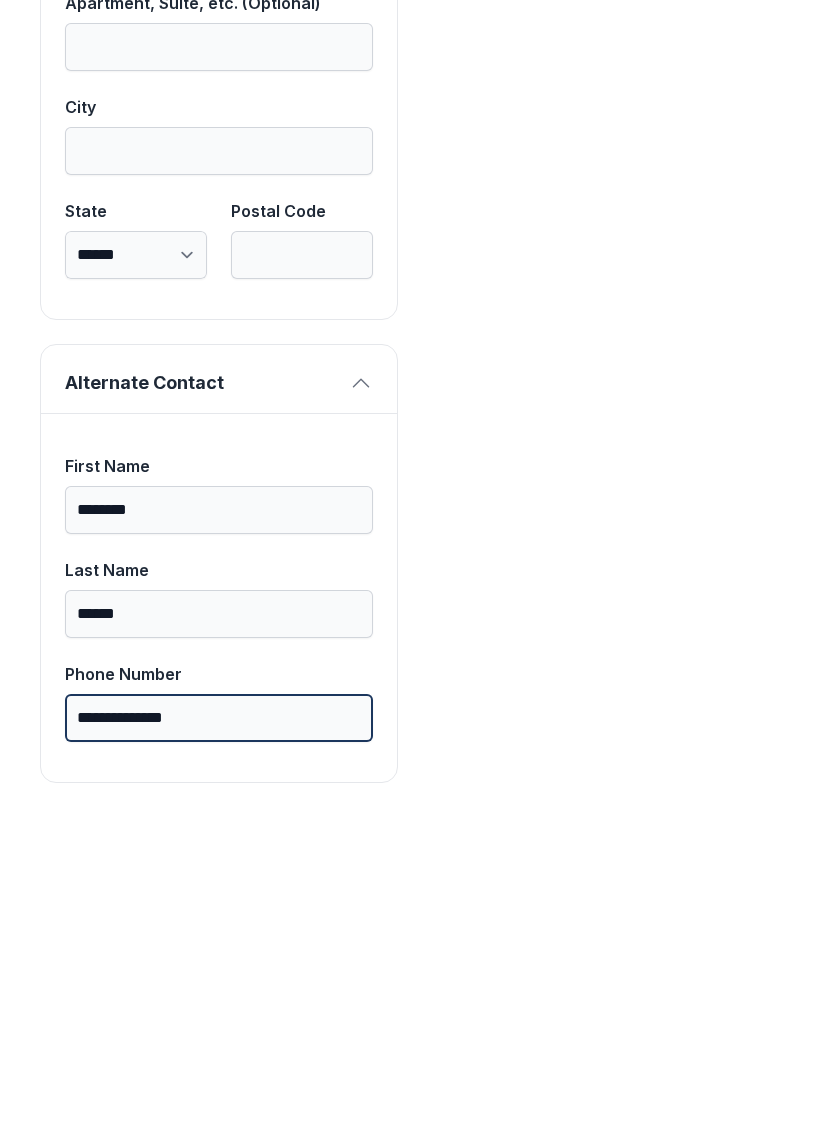 type on "**********" 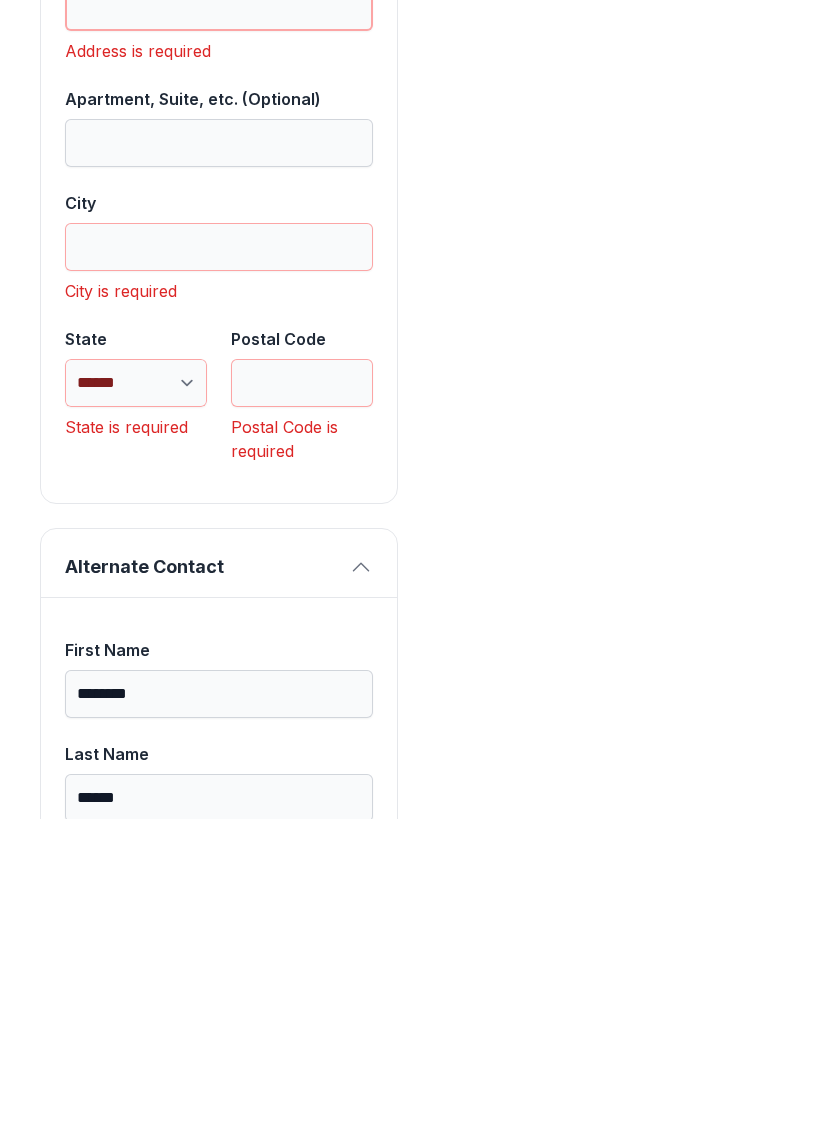 scroll, scrollTop: 0, scrollLeft: 0, axis: both 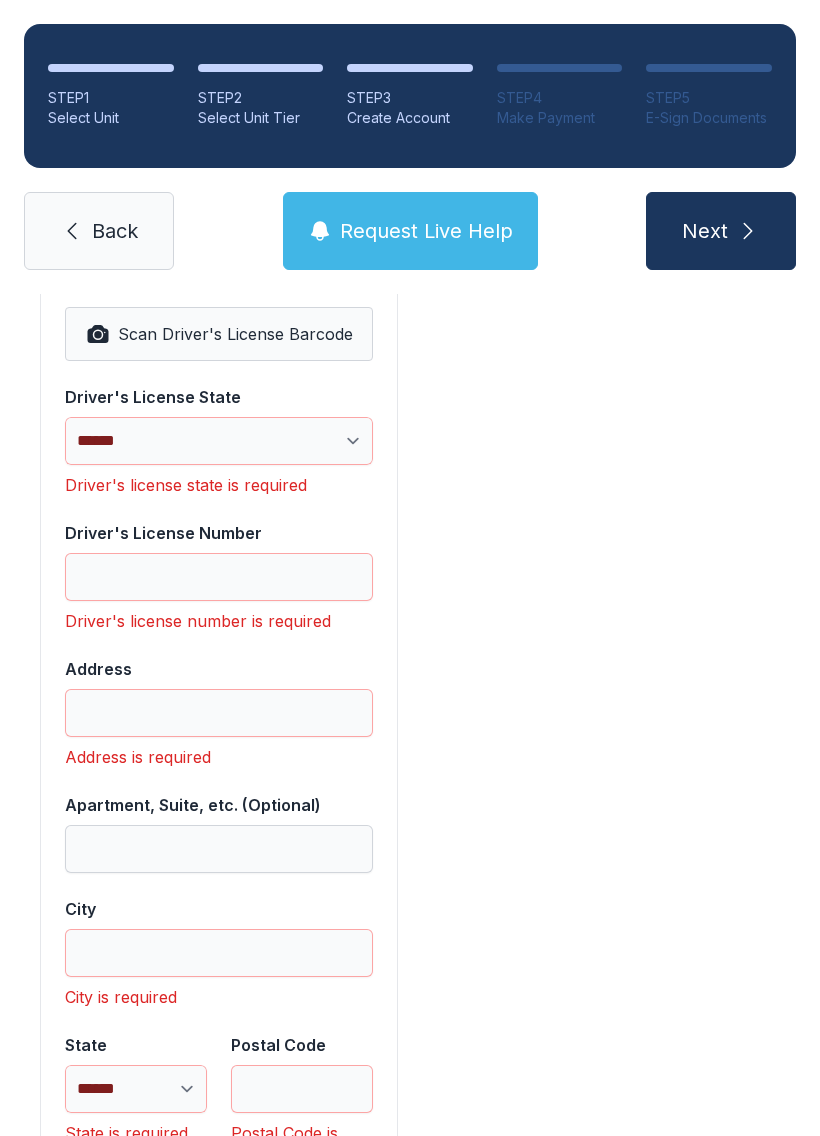 click on "Driver's License Number" at bounding box center [219, 577] 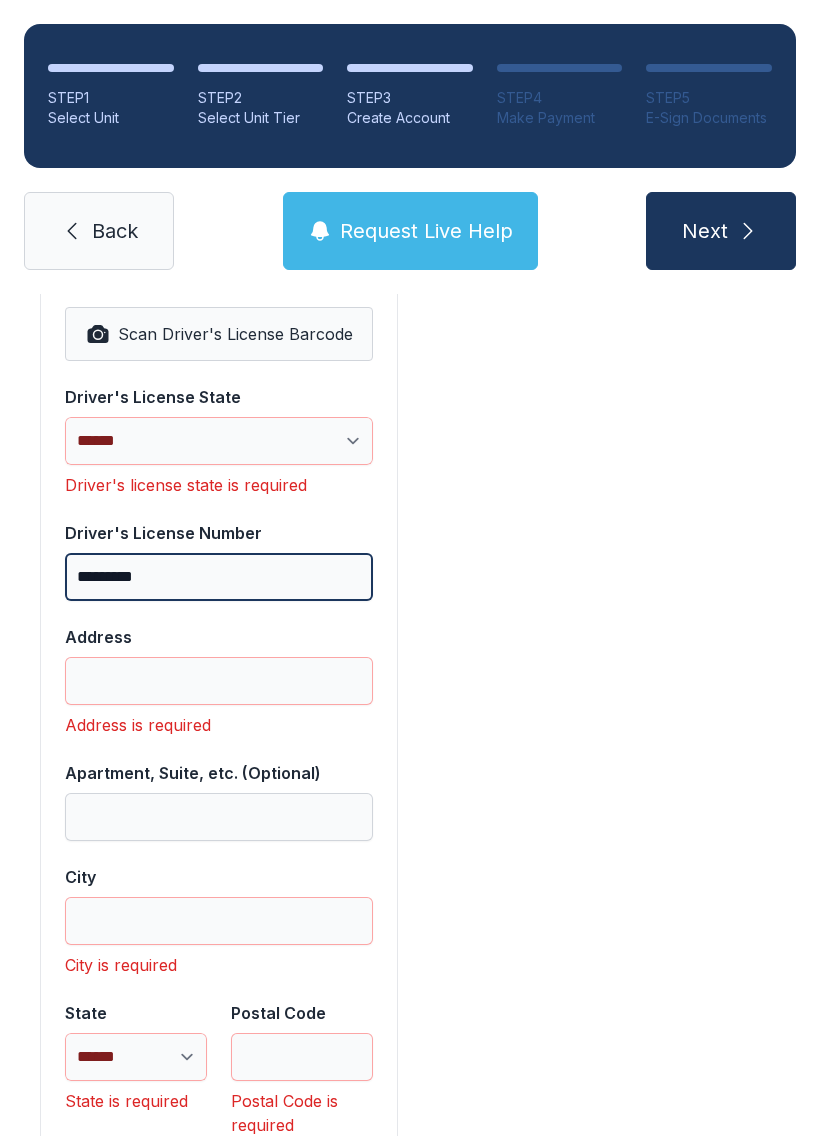 type on "*********" 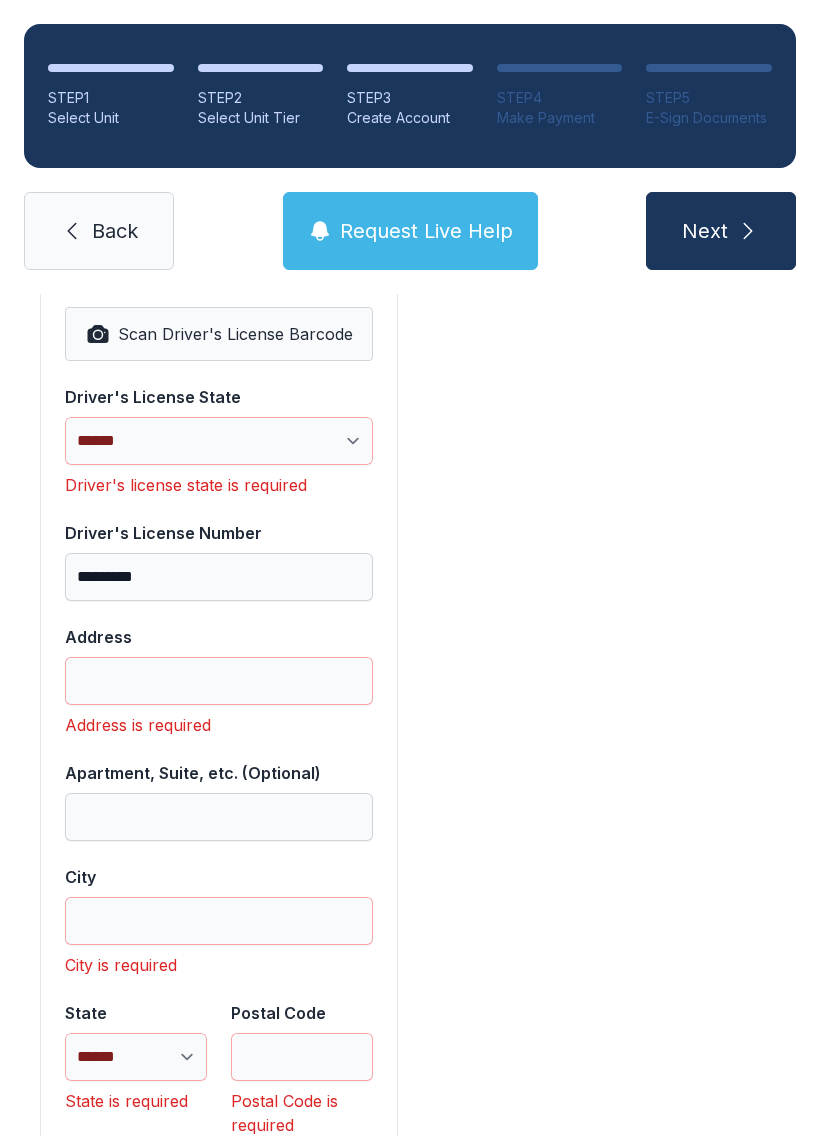 click on "Driver's license state is required" at bounding box center (219, 485) 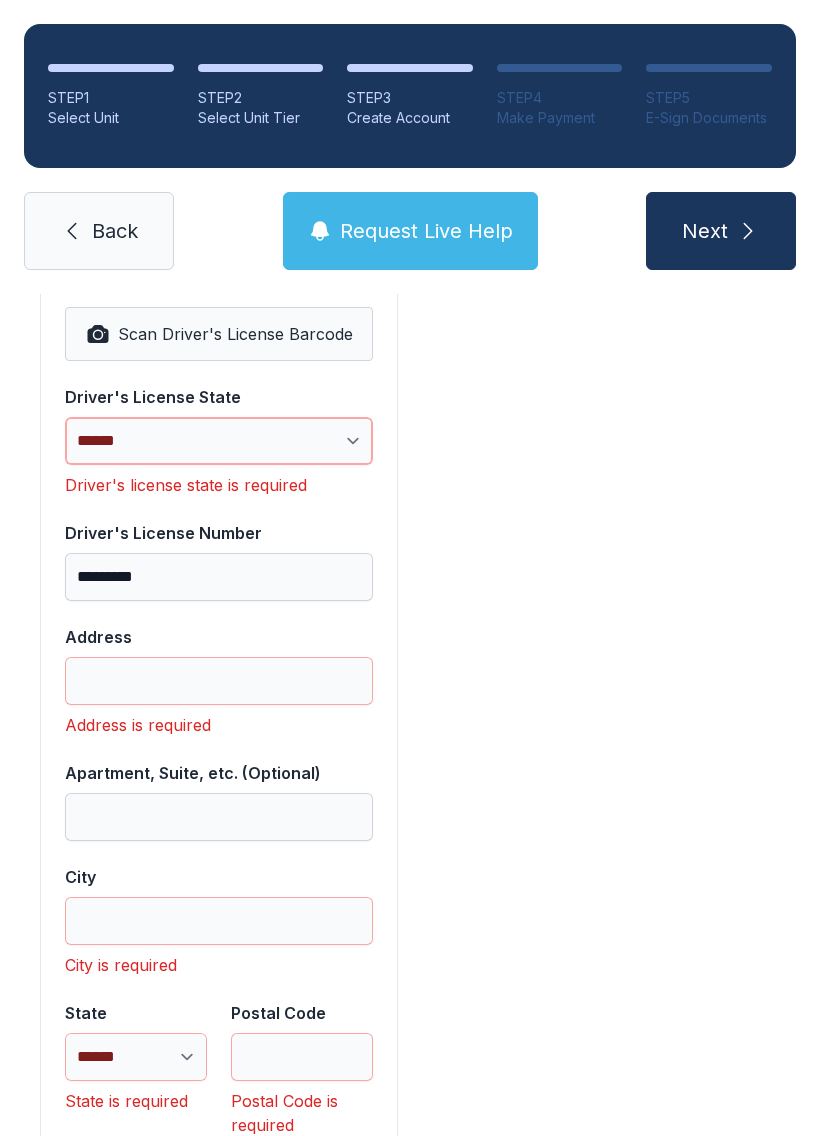 select on "**" 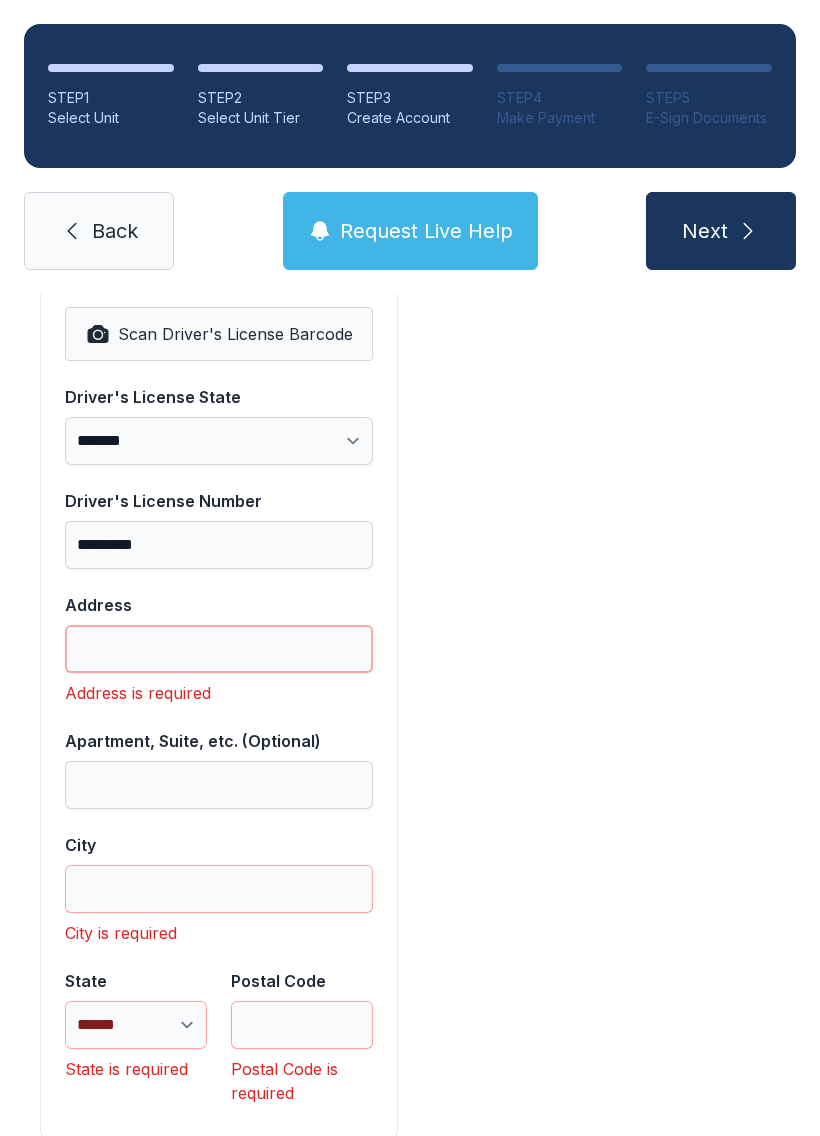 click on "Address" at bounding box center [219, 649] 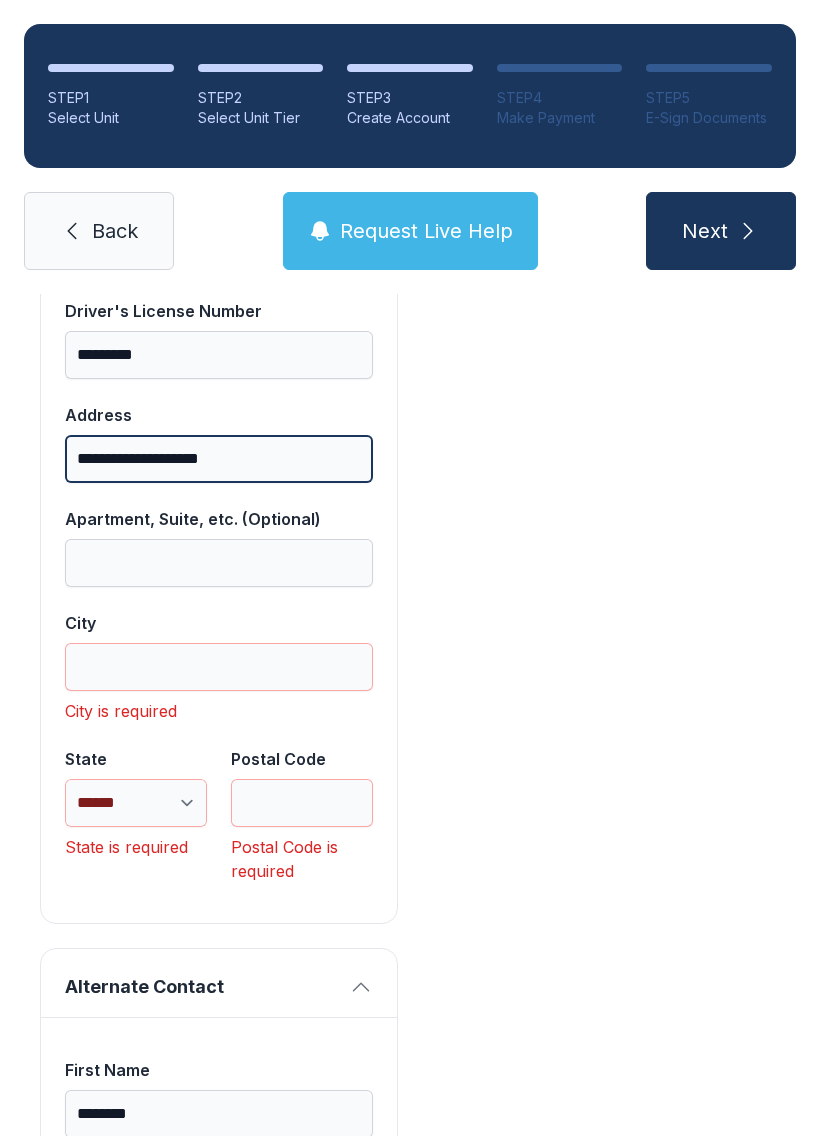 scroll, scrollTop: 1522, scrollLeft: 0, axis: vertical 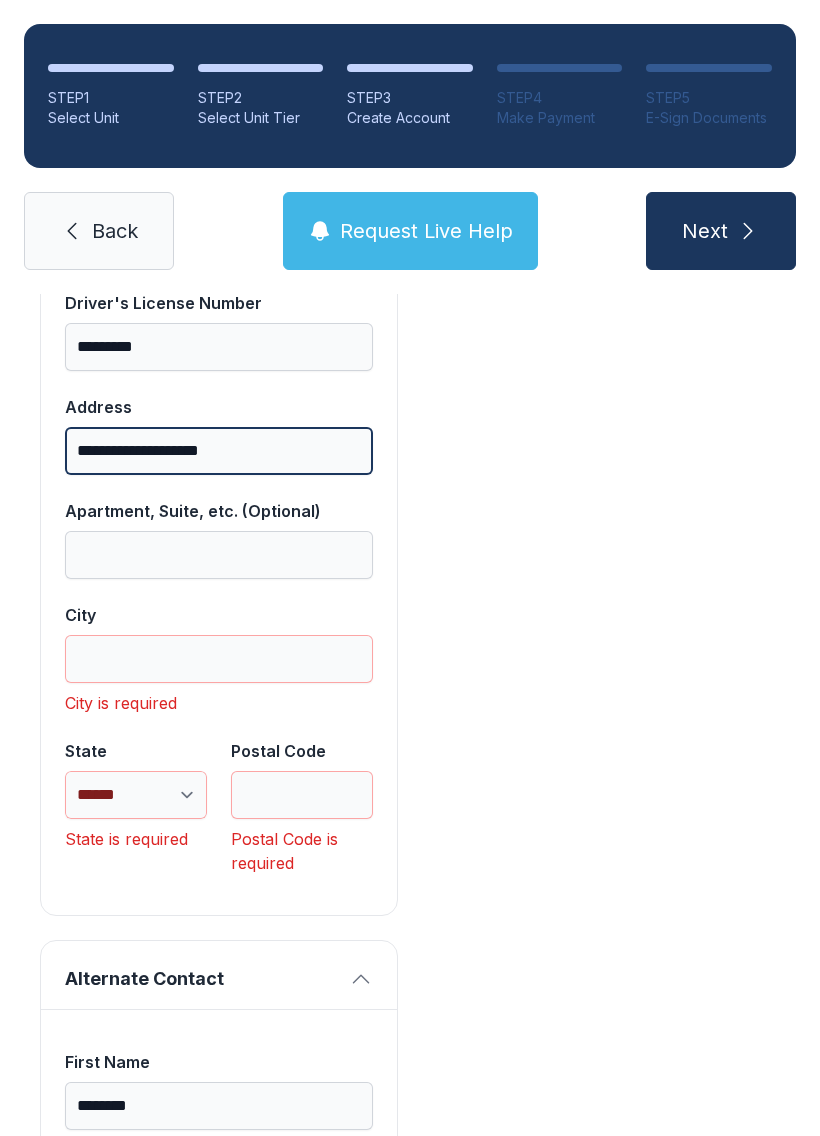 type on "**********" 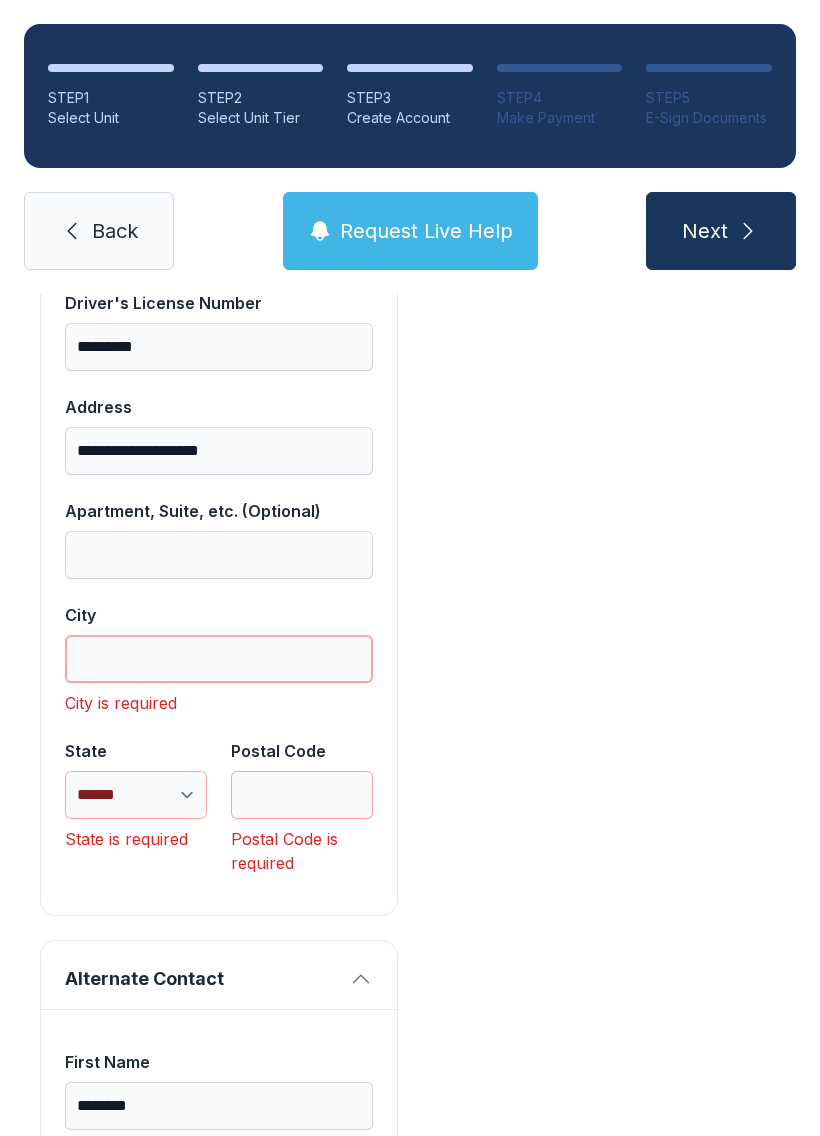 click on "City" at bounding box center (219, 659) 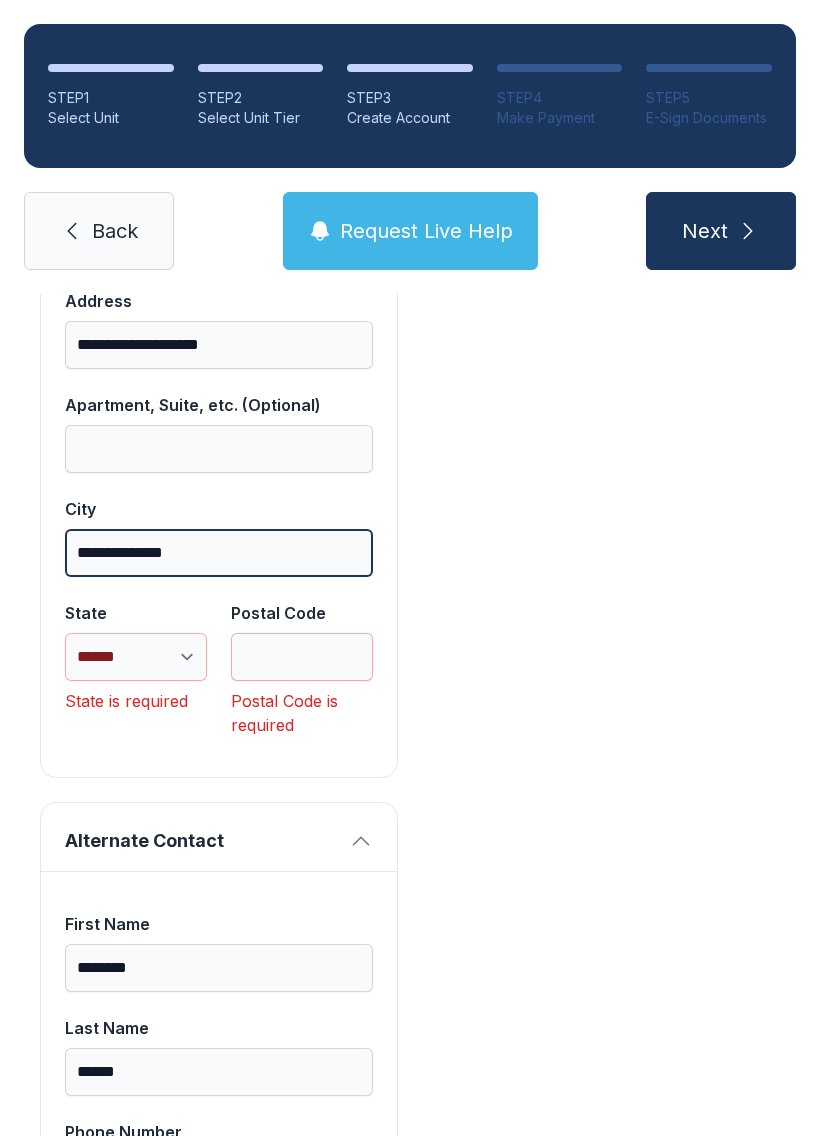 scroll, scrollTop: 1643, scrollLeft: 0, axis: vertical 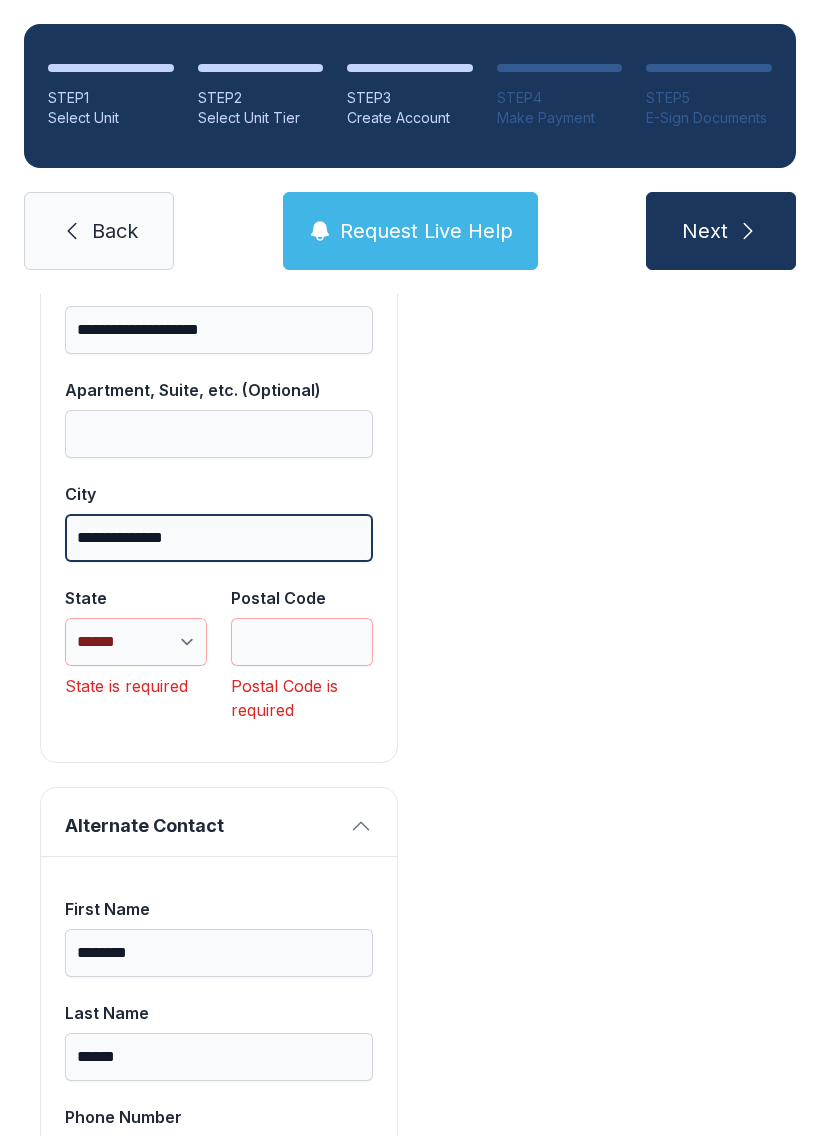 type on "**********" 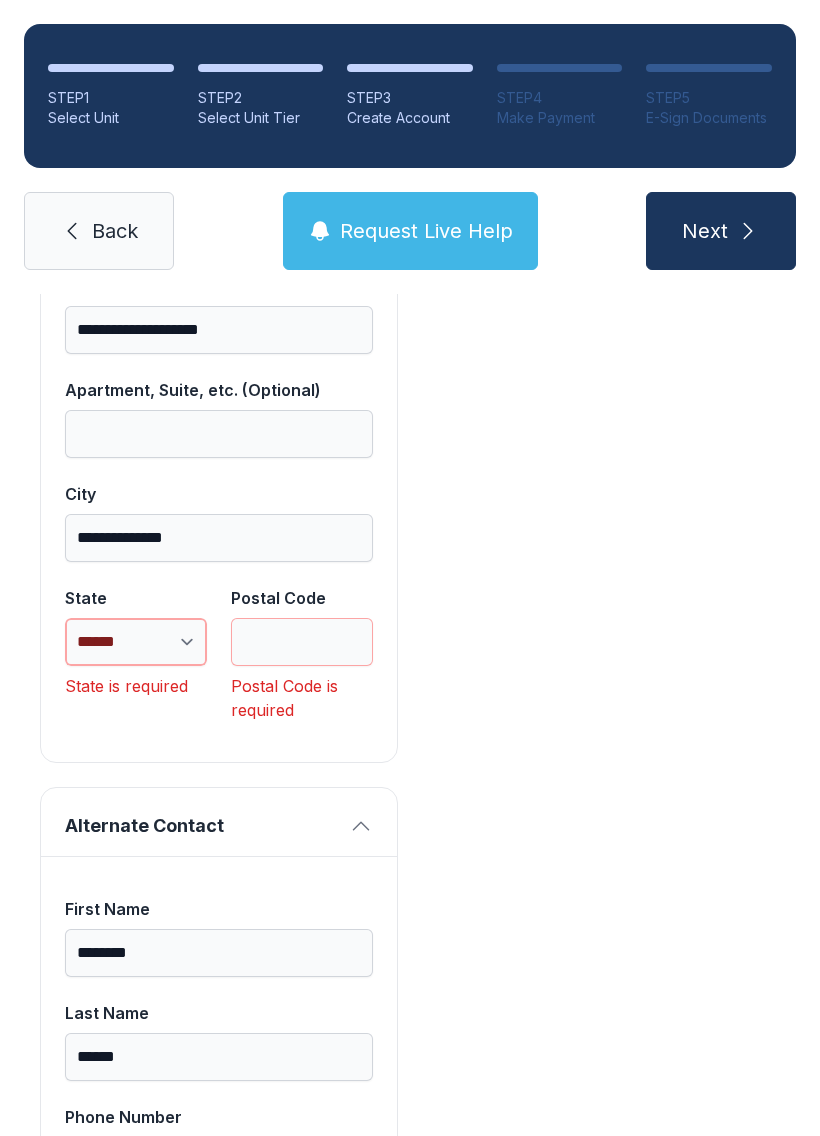 click on "**********" at bounding box center [136, 642] 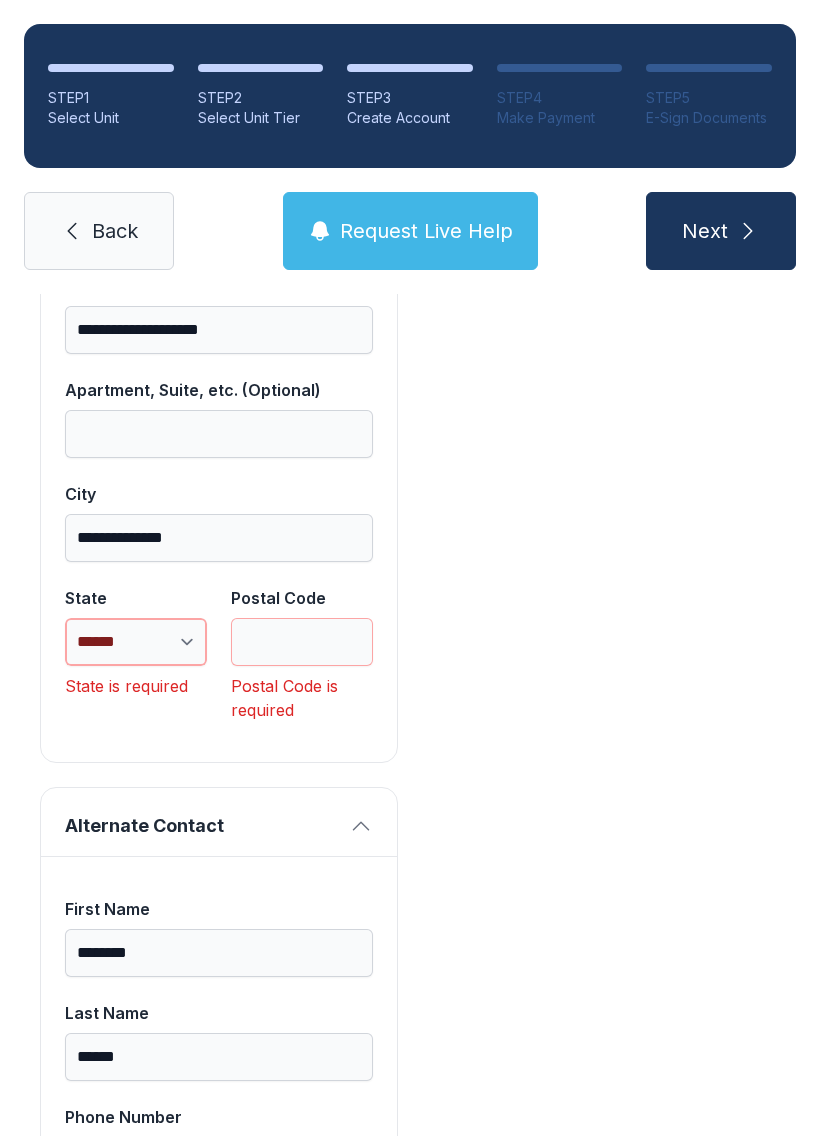 select on "**" 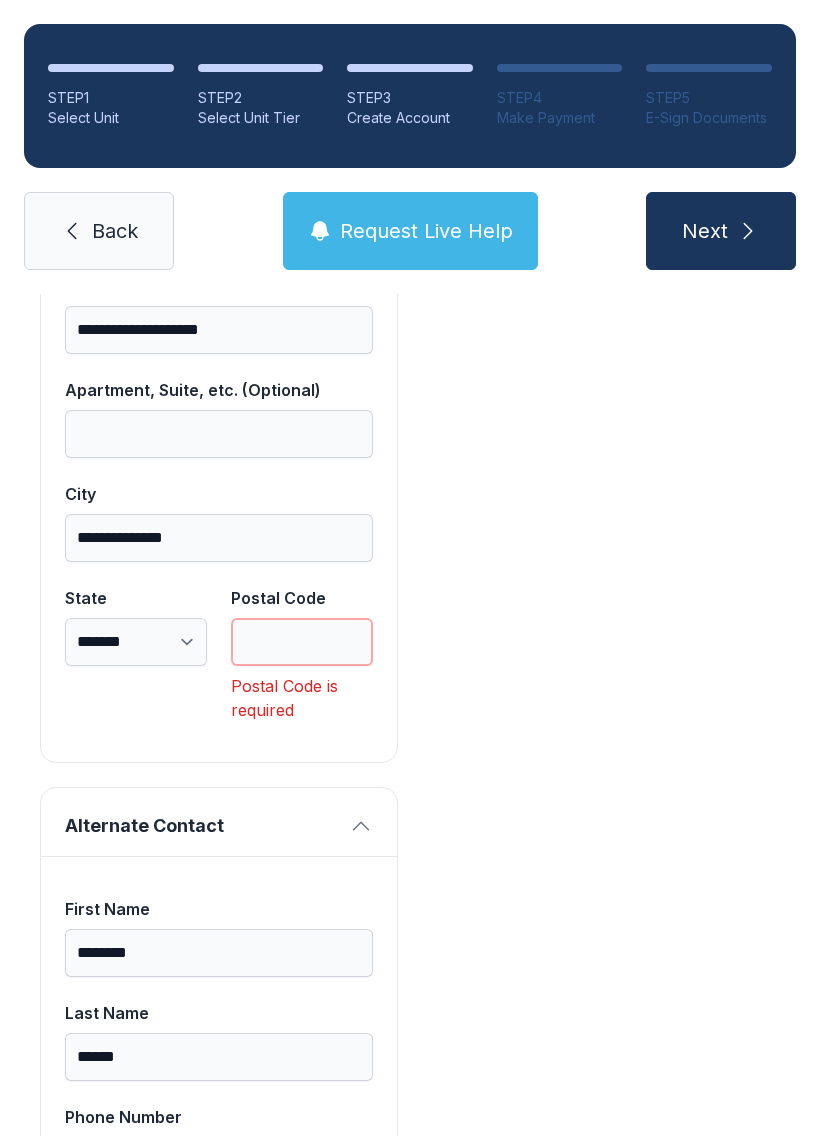 click on "Postal Code" at bounding box center [302, 642] 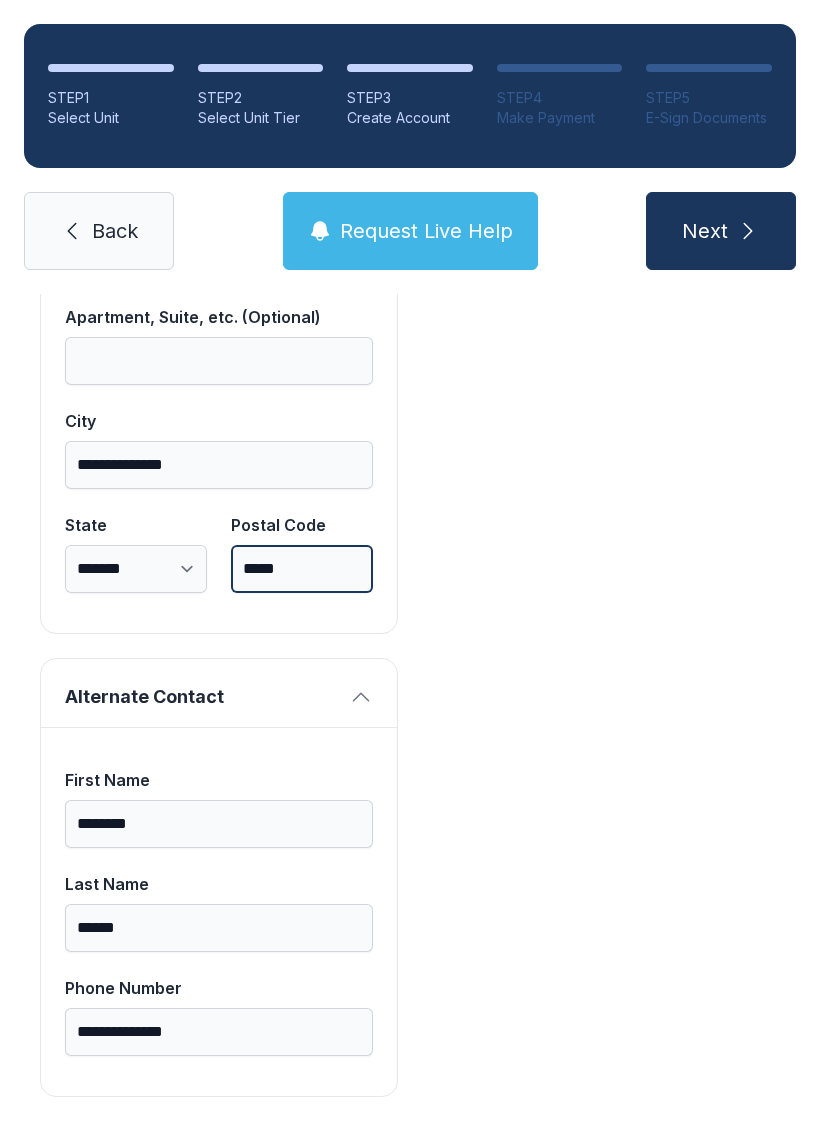 type on "*****" 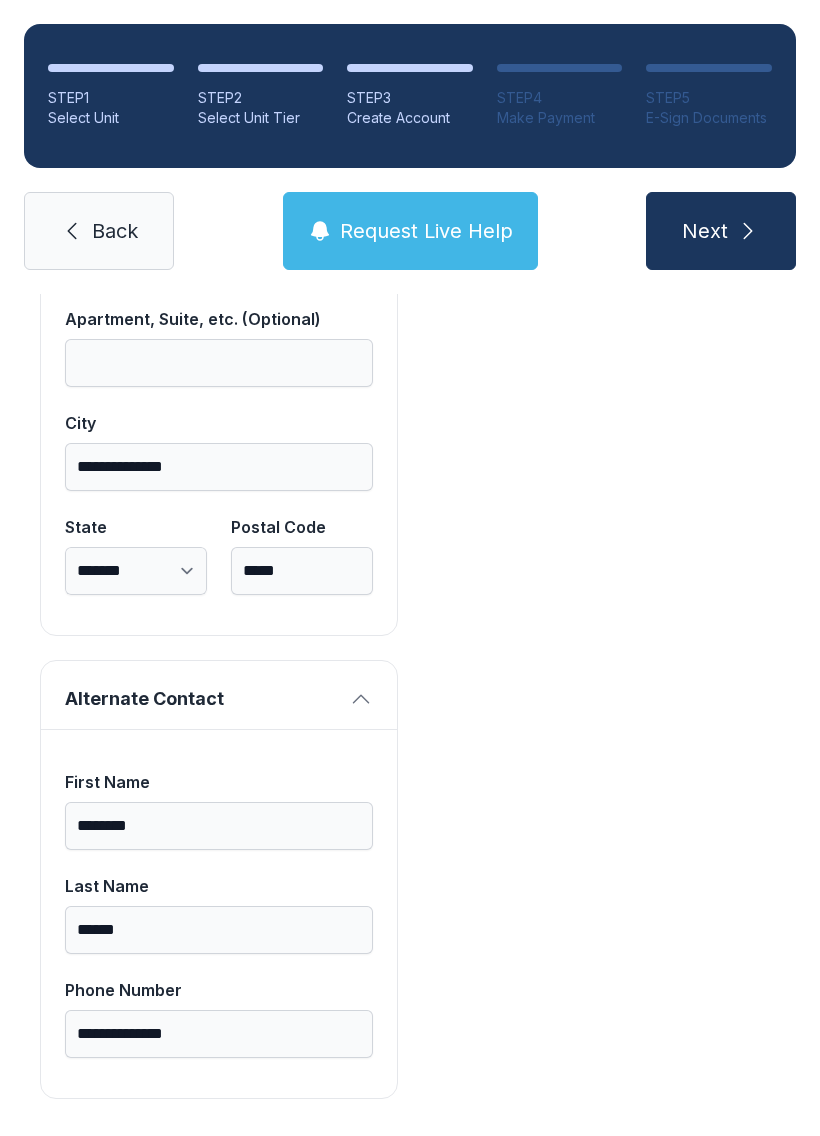 scroll, scrollTop: 1713, scrollLeft: 0, axis: vertical 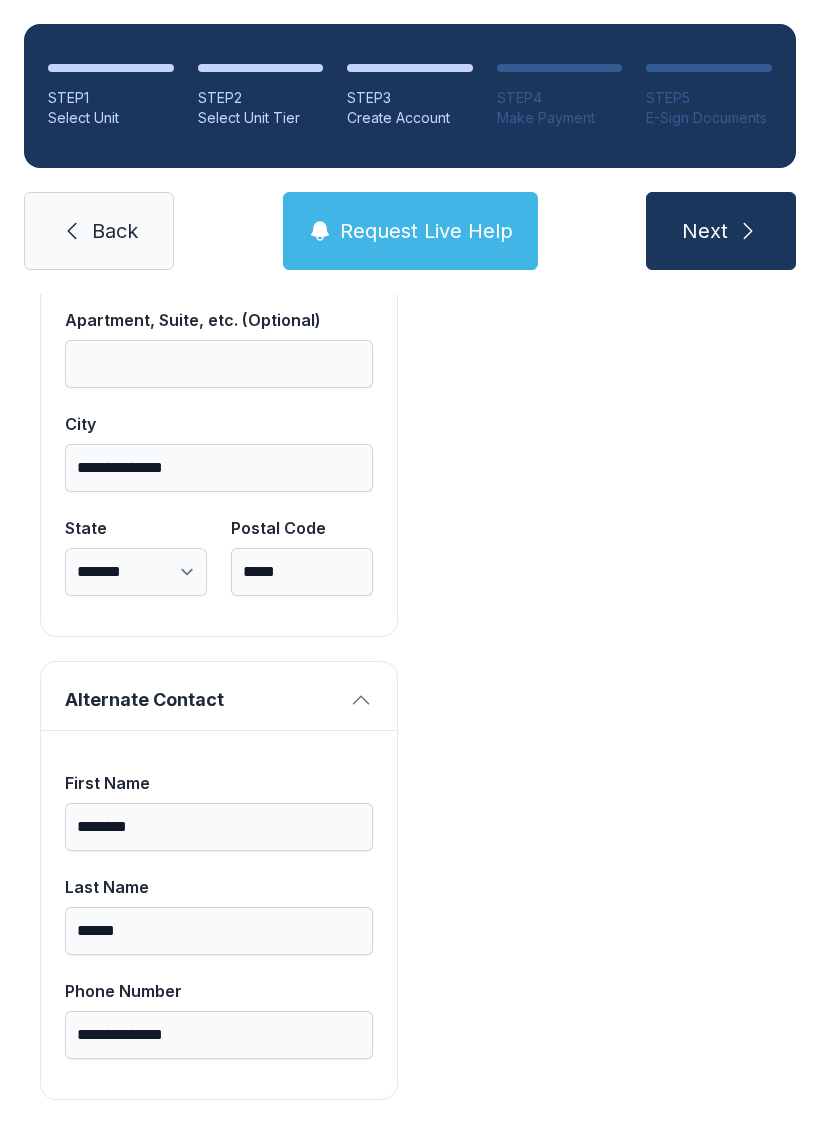 click on "Next" at bounding box center (721, 231) 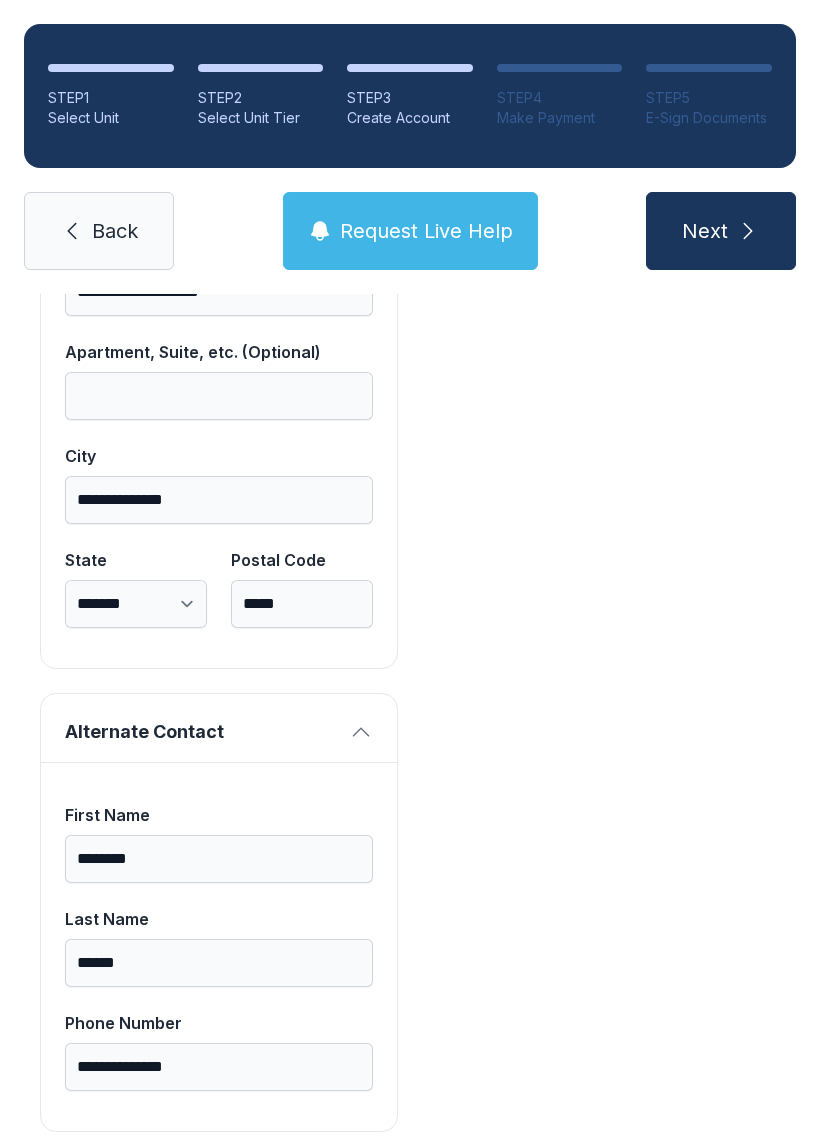 click on "Next" at bounding box center (721, 231) 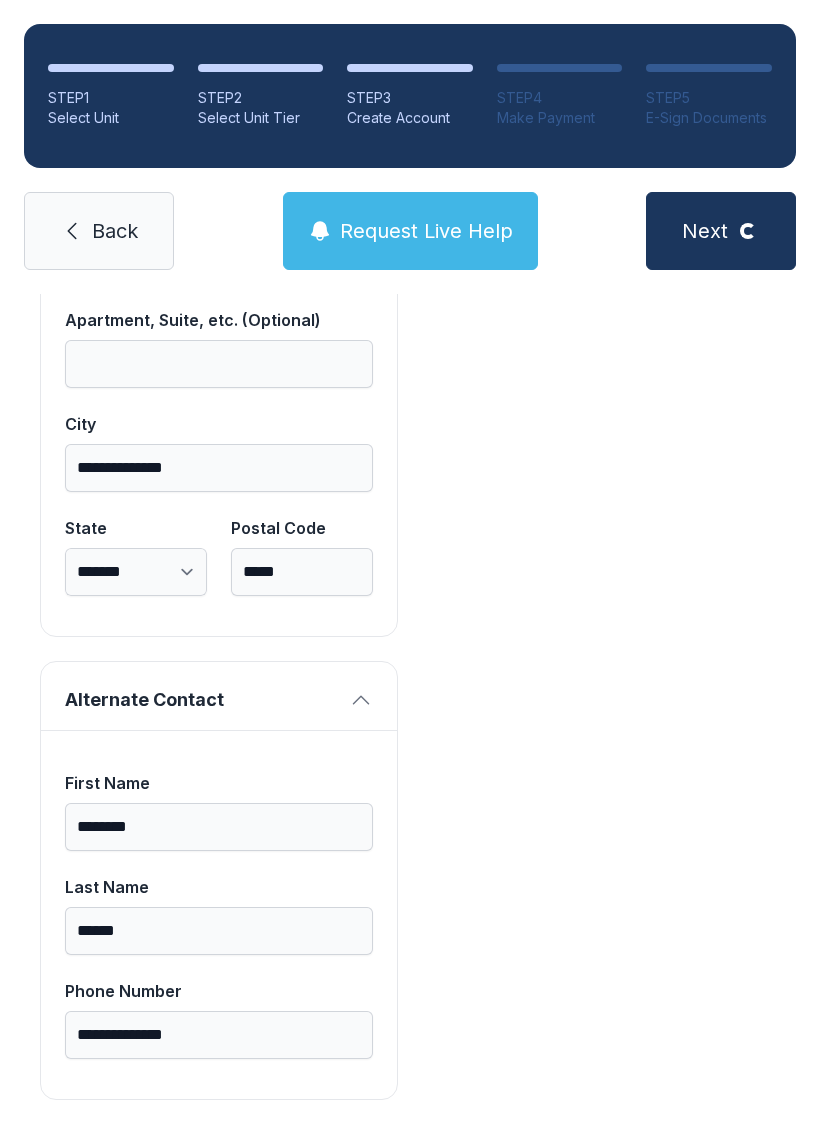 scroll, scrollTop: 279, scrollLeft: 0, axis: vertical 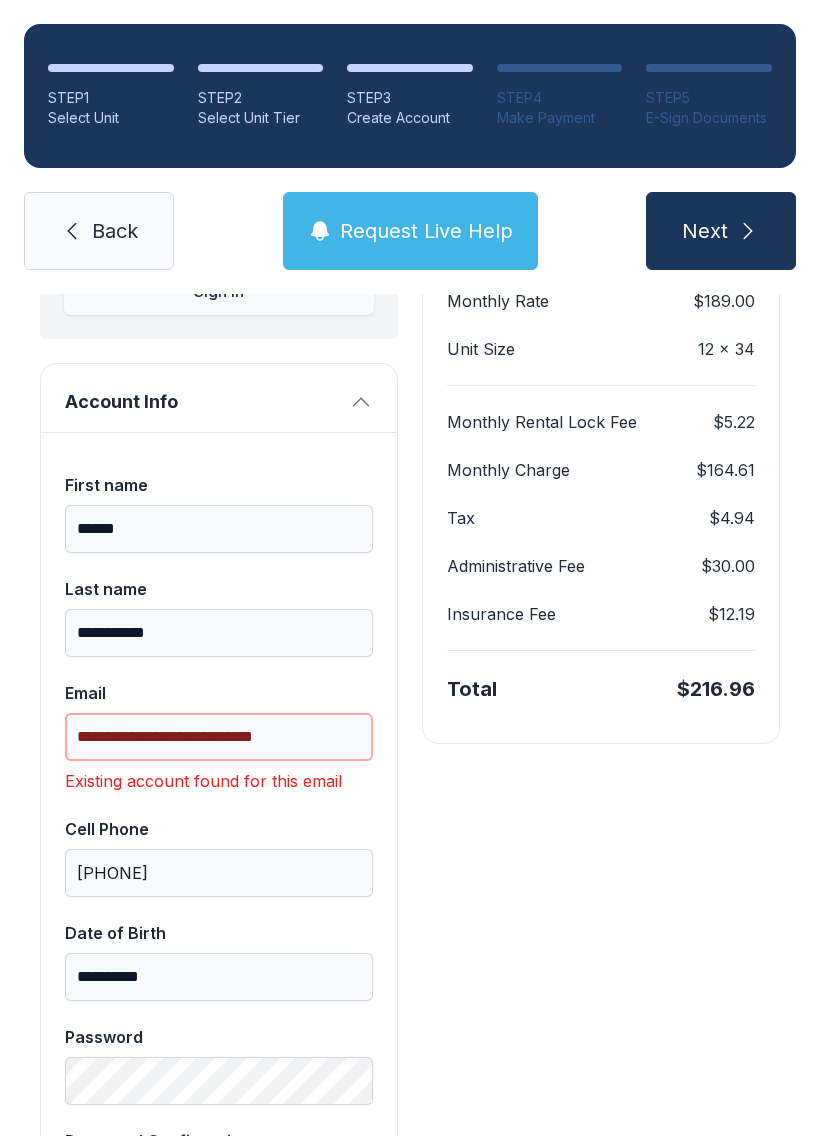 click on "**********" at bounding box center (219, 737) 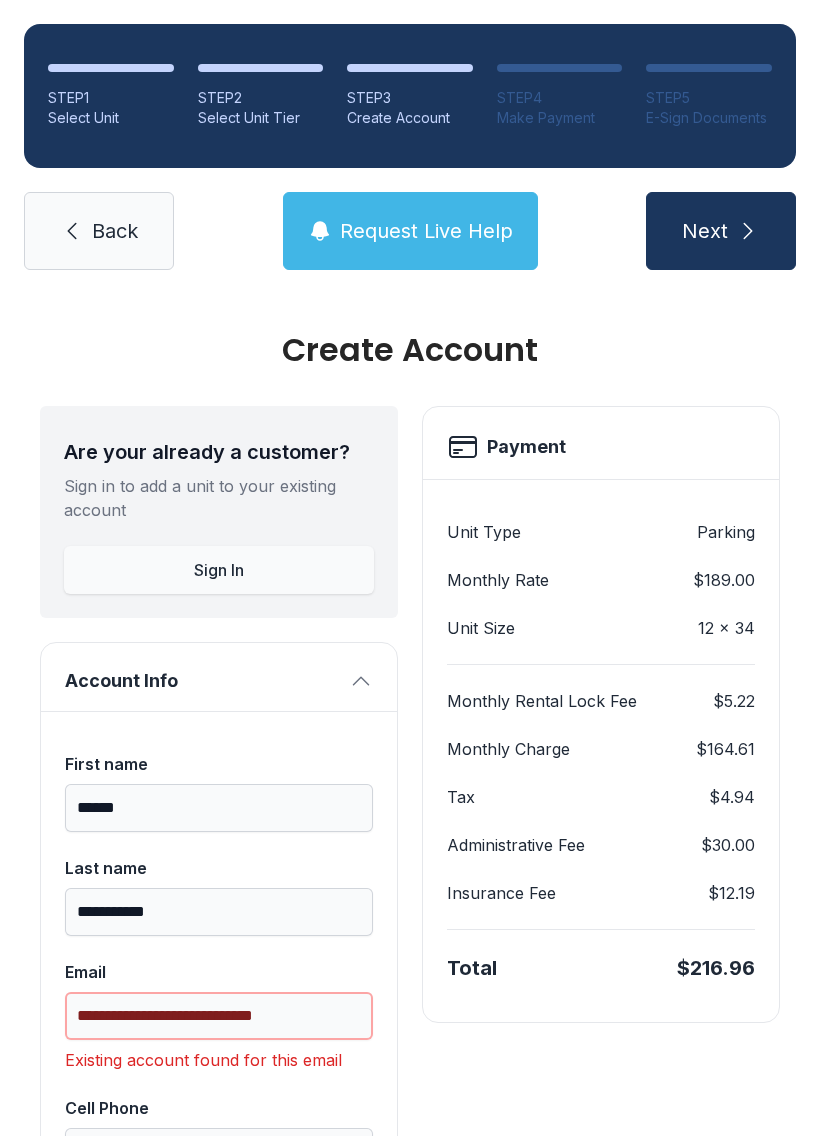 scroll, scrollTop: 0, scrollLeft: 0, axis: both 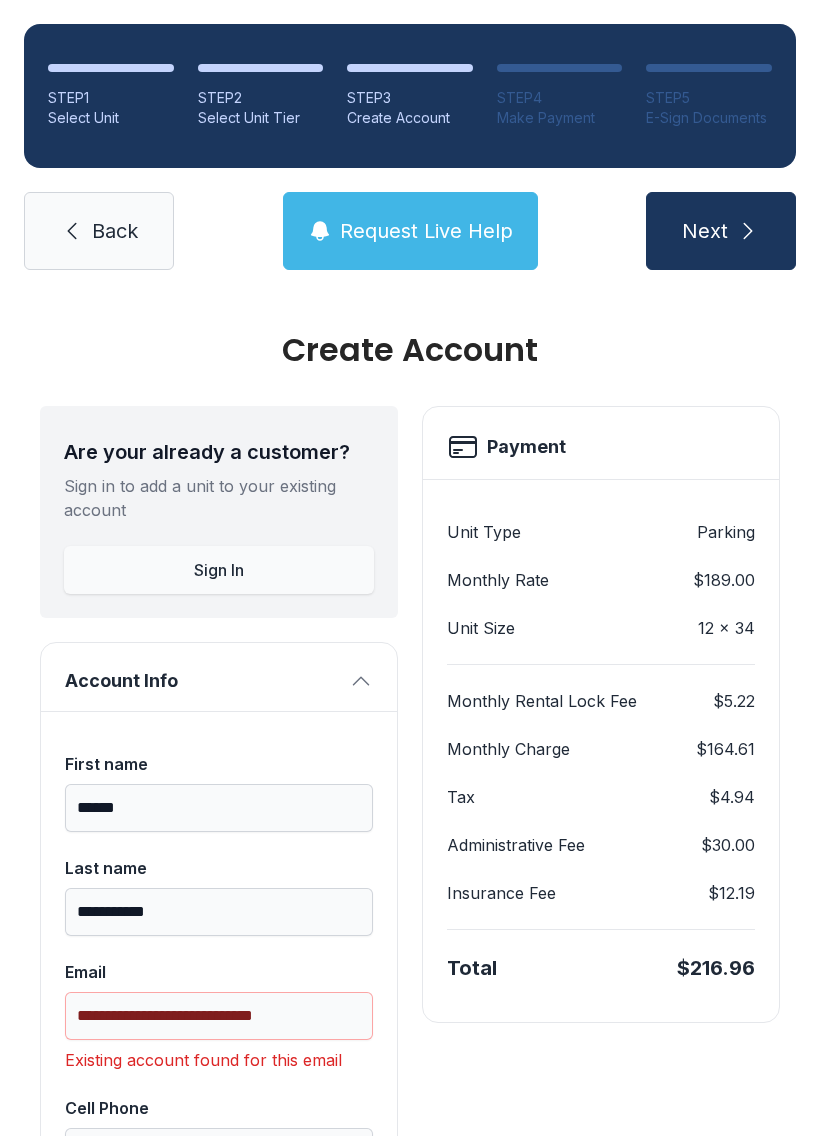 click on "Sign In" at bounding box center (219, 570) 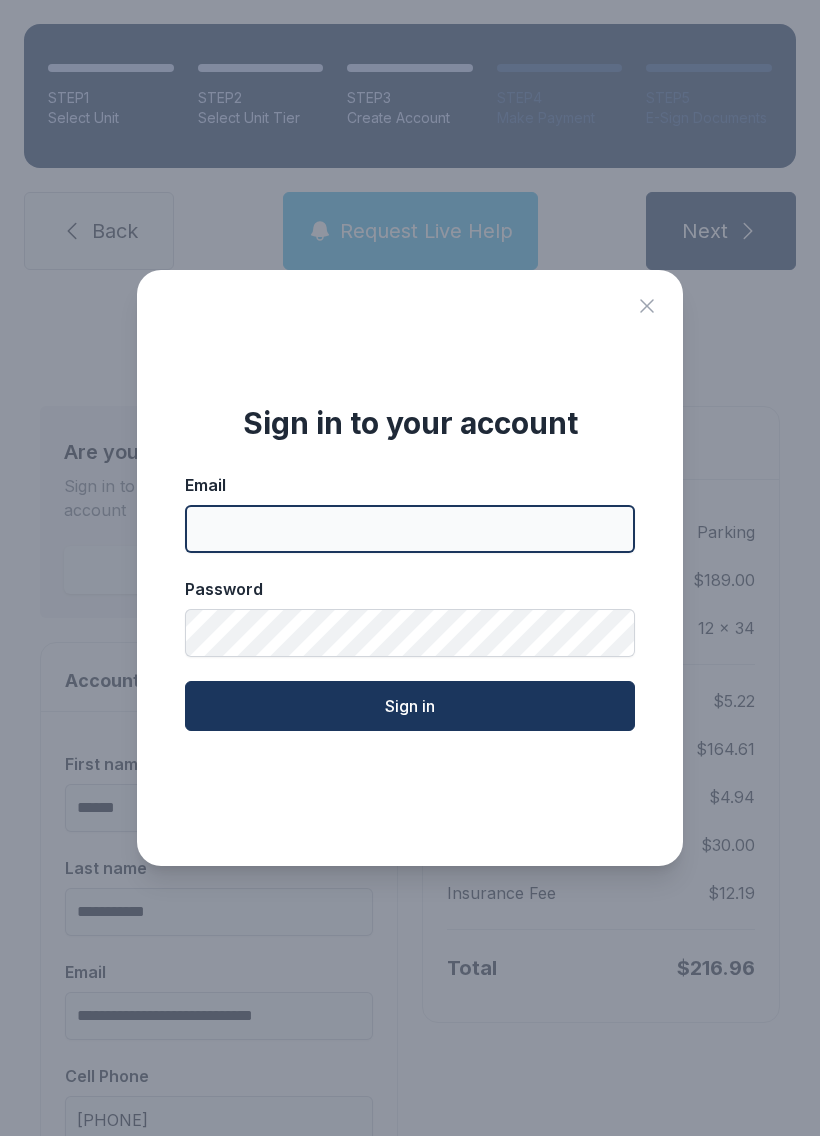 click on "Email" at bounding box center [410, 529] 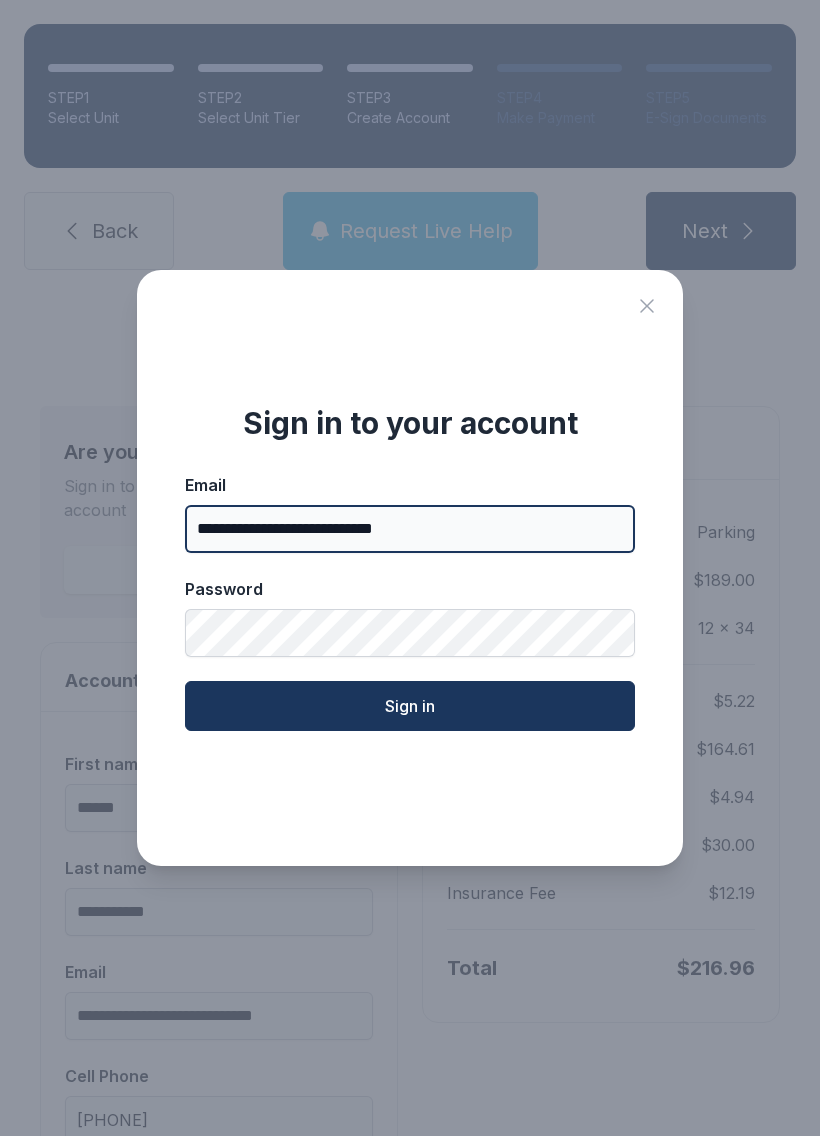 type on "**********" 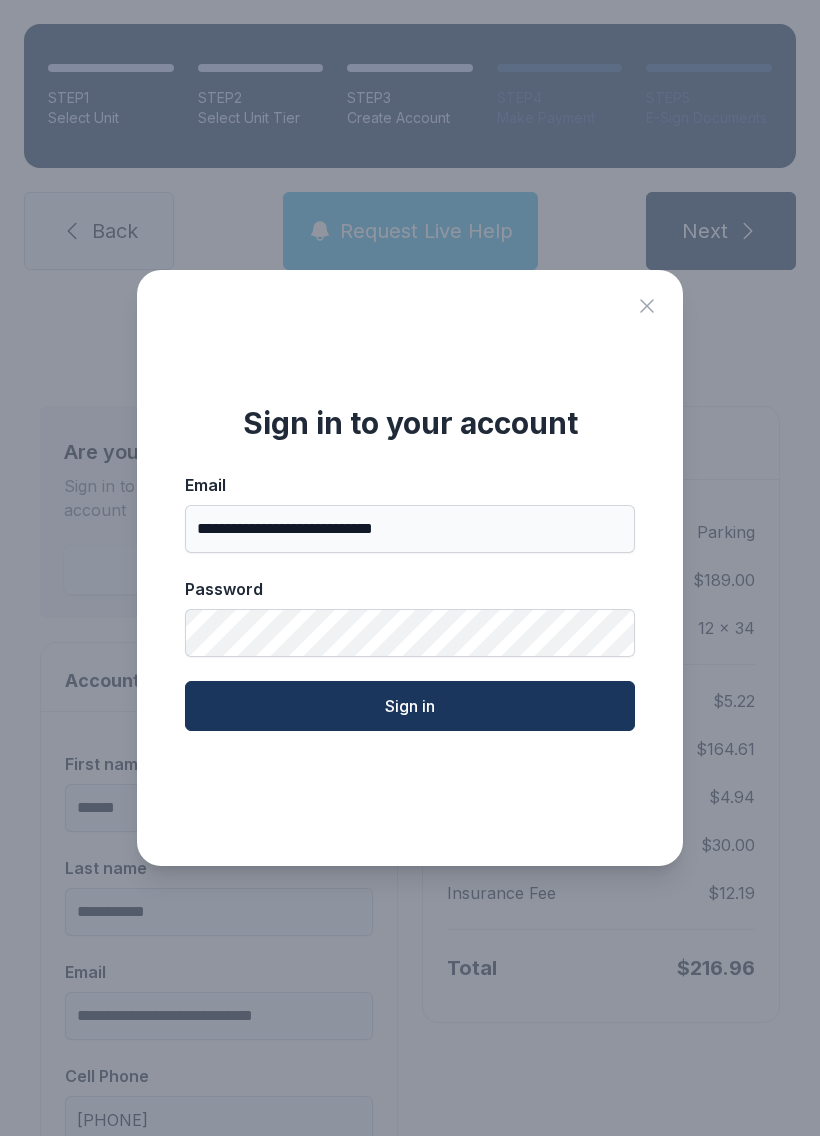 click on "Sign in" 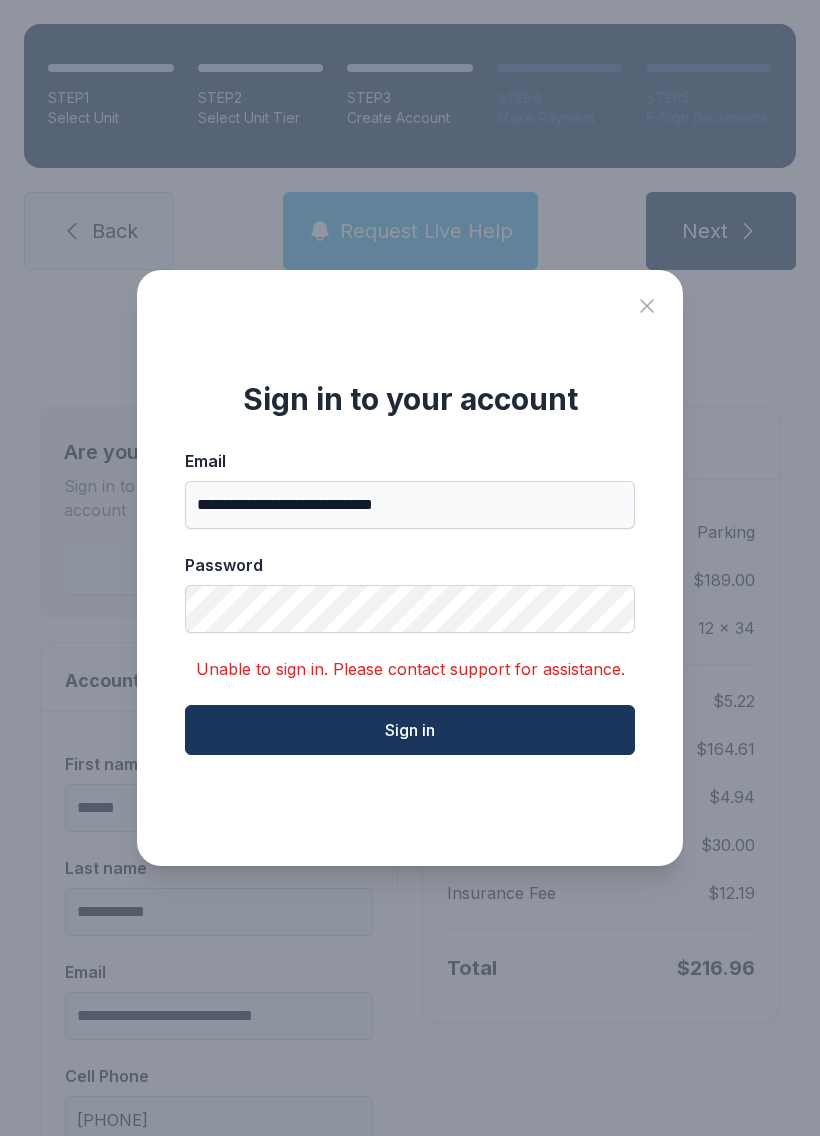 click on "Sign in" at bounding box center (410, 730) 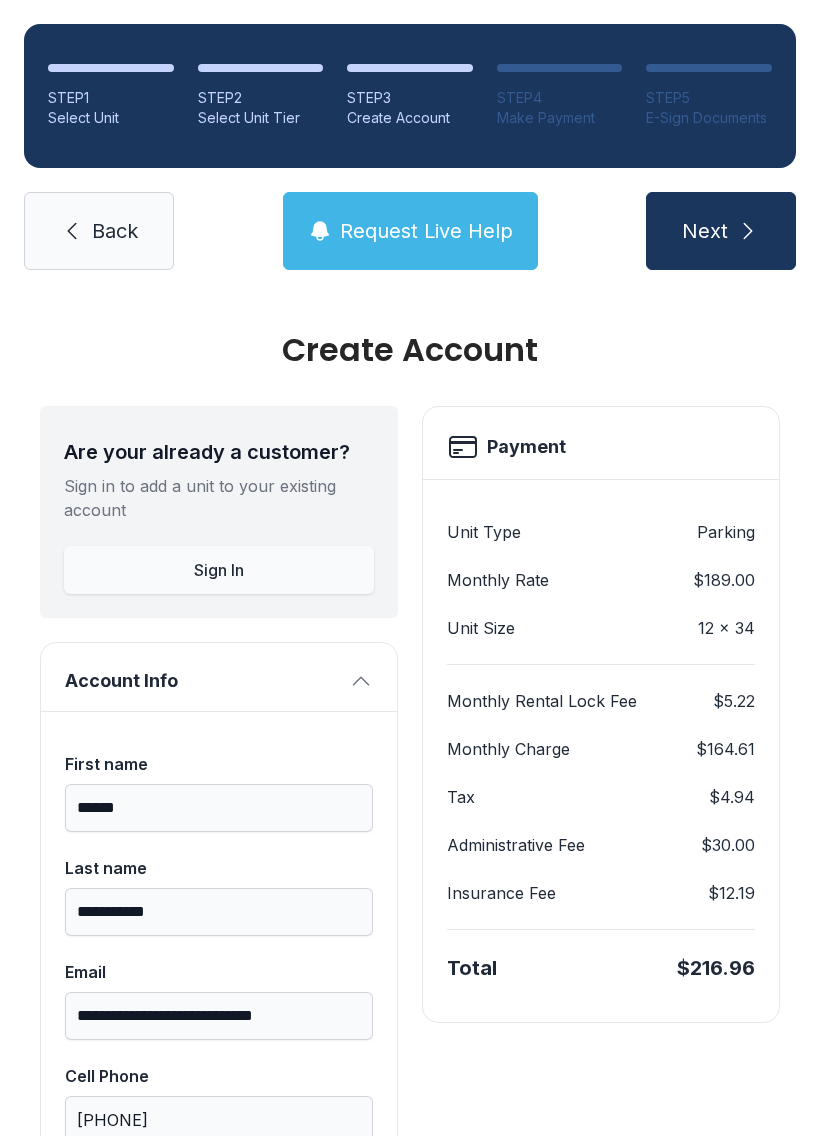 scroll, scrollTop: -1, scrollLeft: 0, axis: vertical 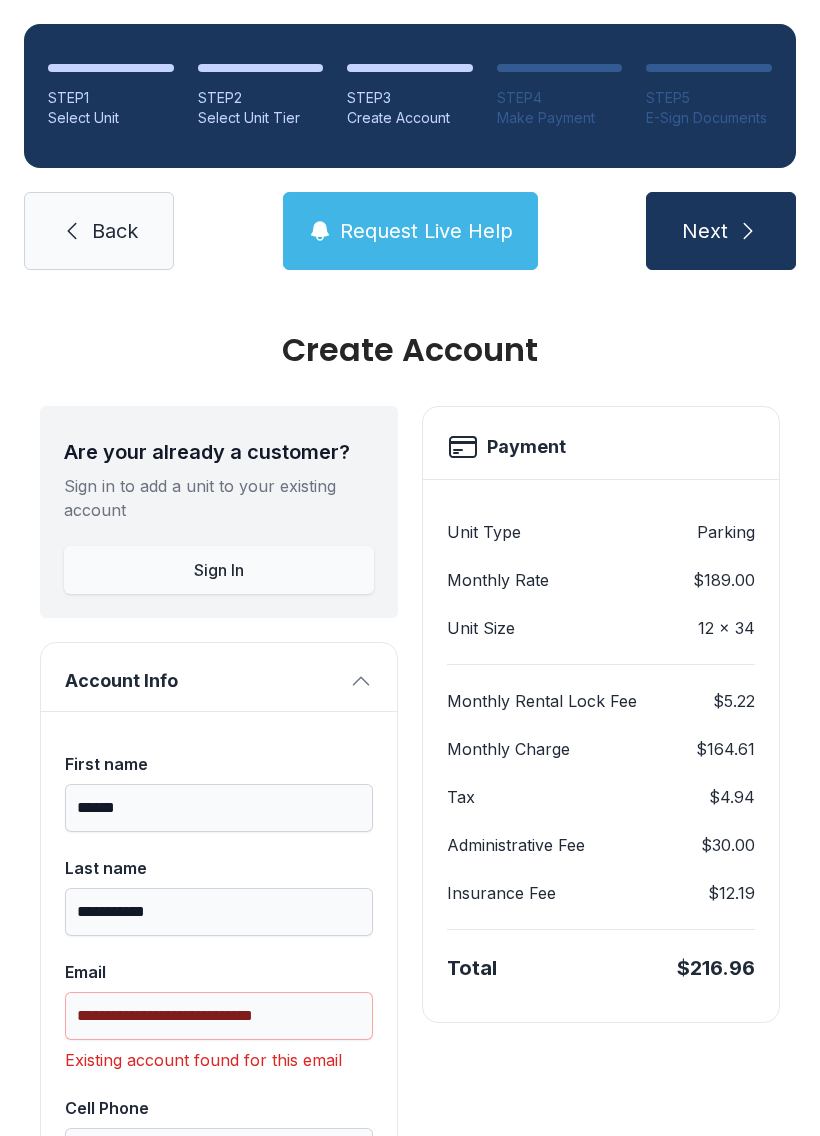 click on "Request Live Help" at bounding box center (426, 231) 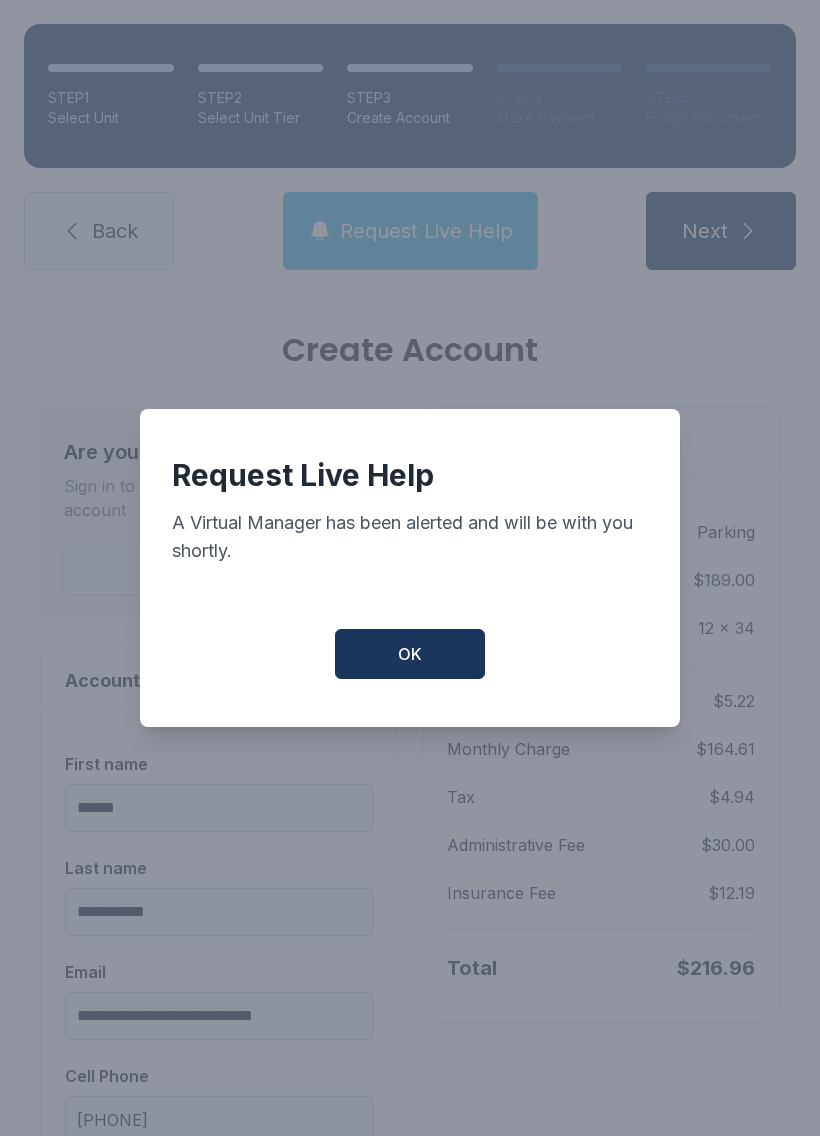 click on "OK" at bounding box center (410, 654) 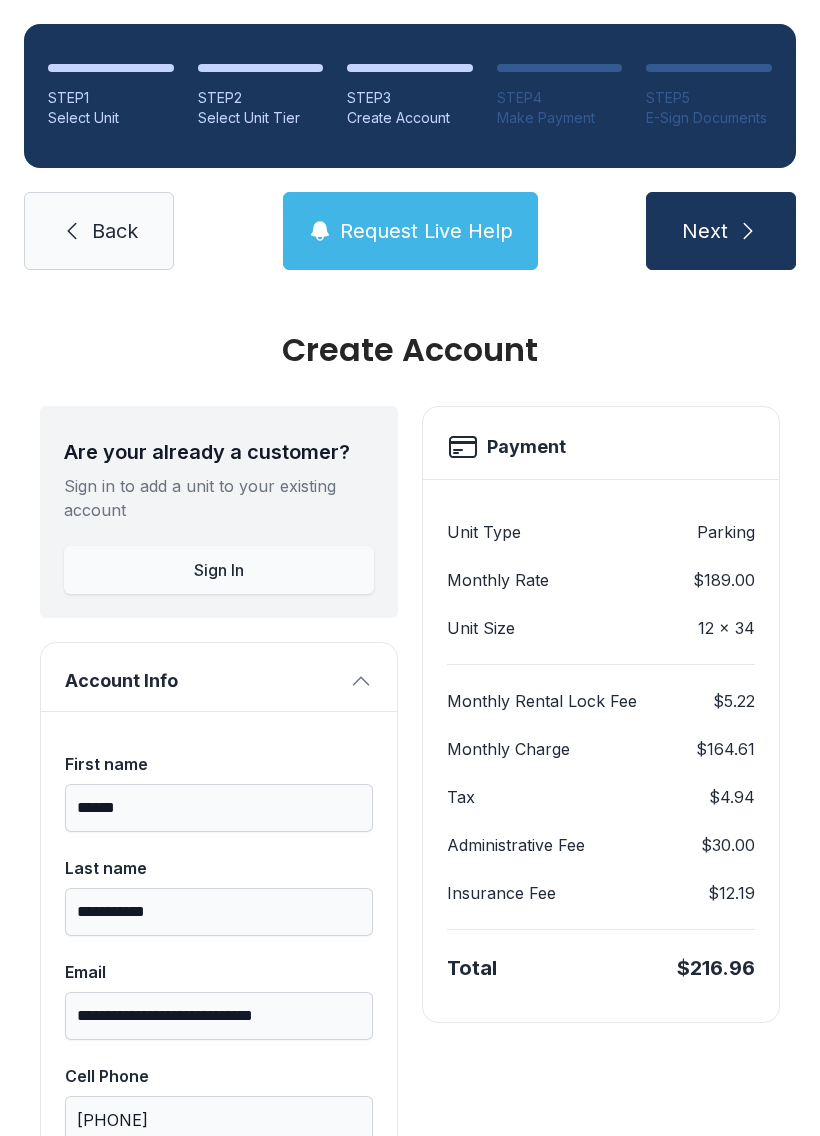 scroll, scrollTop: 0, scrollLeft: 0, axis: both 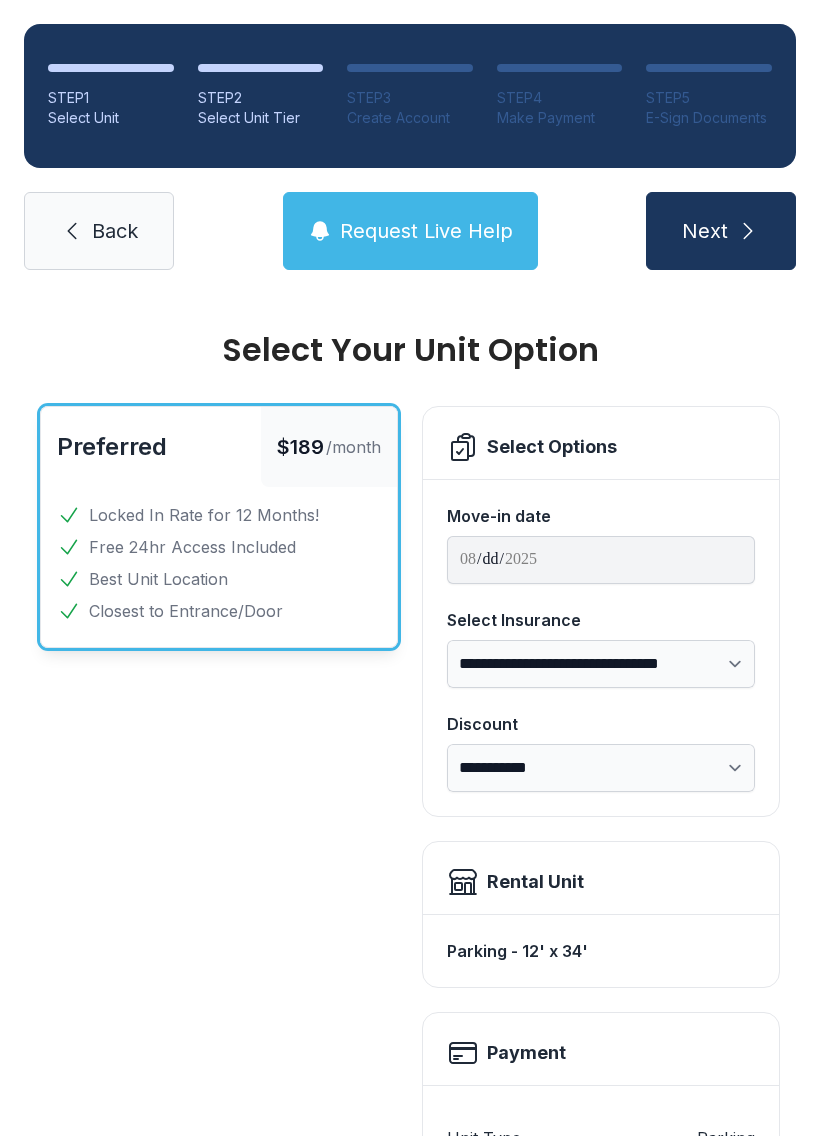 click on "Back" at bounding box center (99, 231) 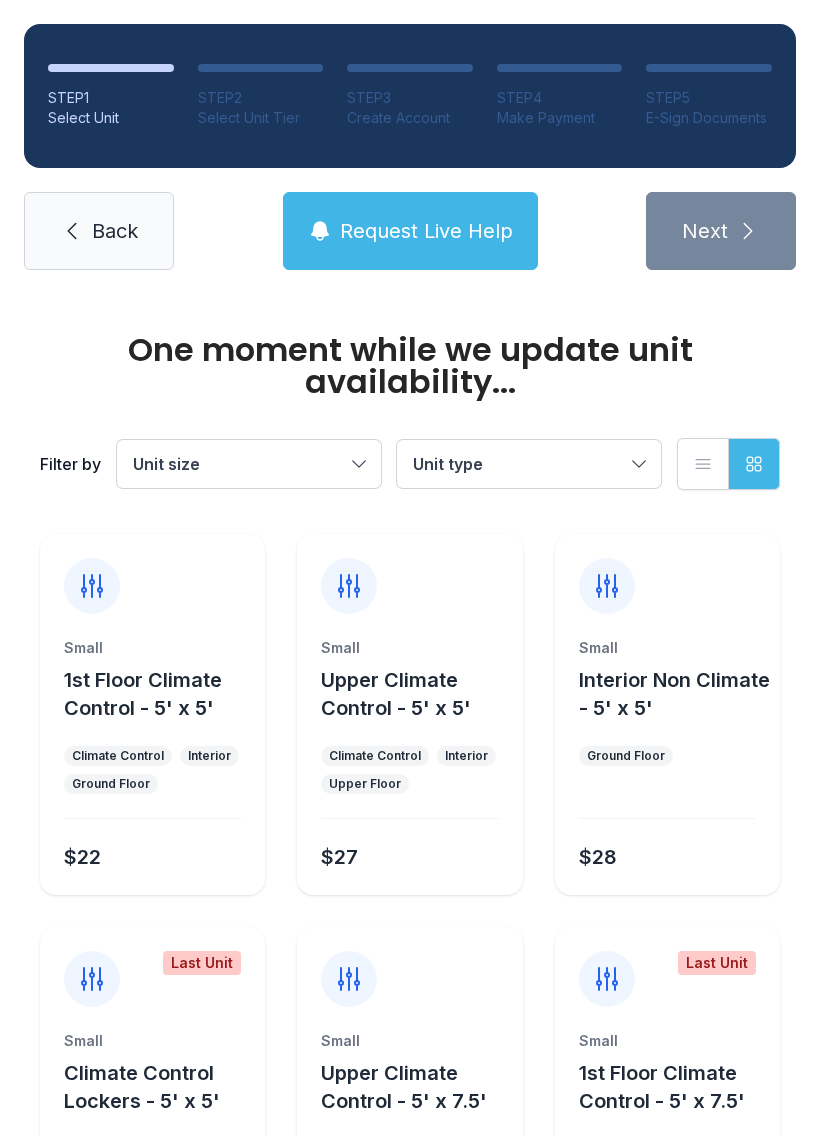 click on "Back" at bounding box center (99, 231) 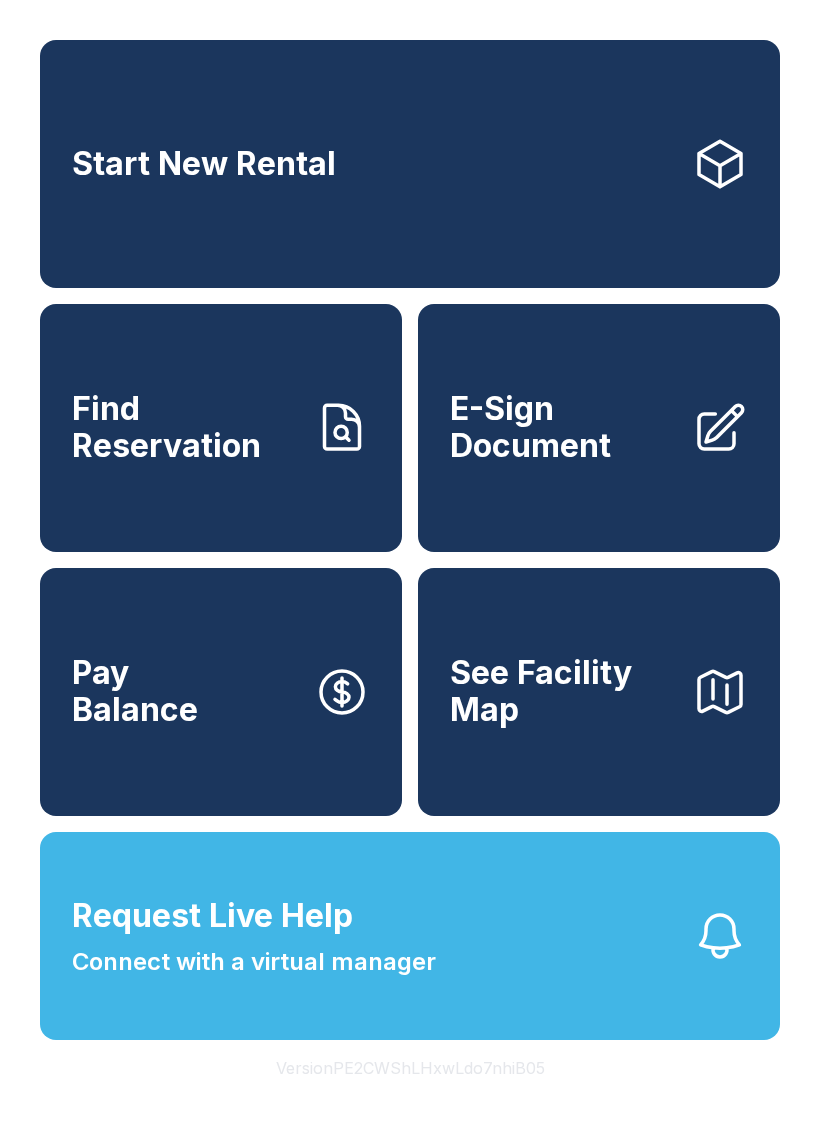 click on "Start New Rental" at bounding box center [410, 164] 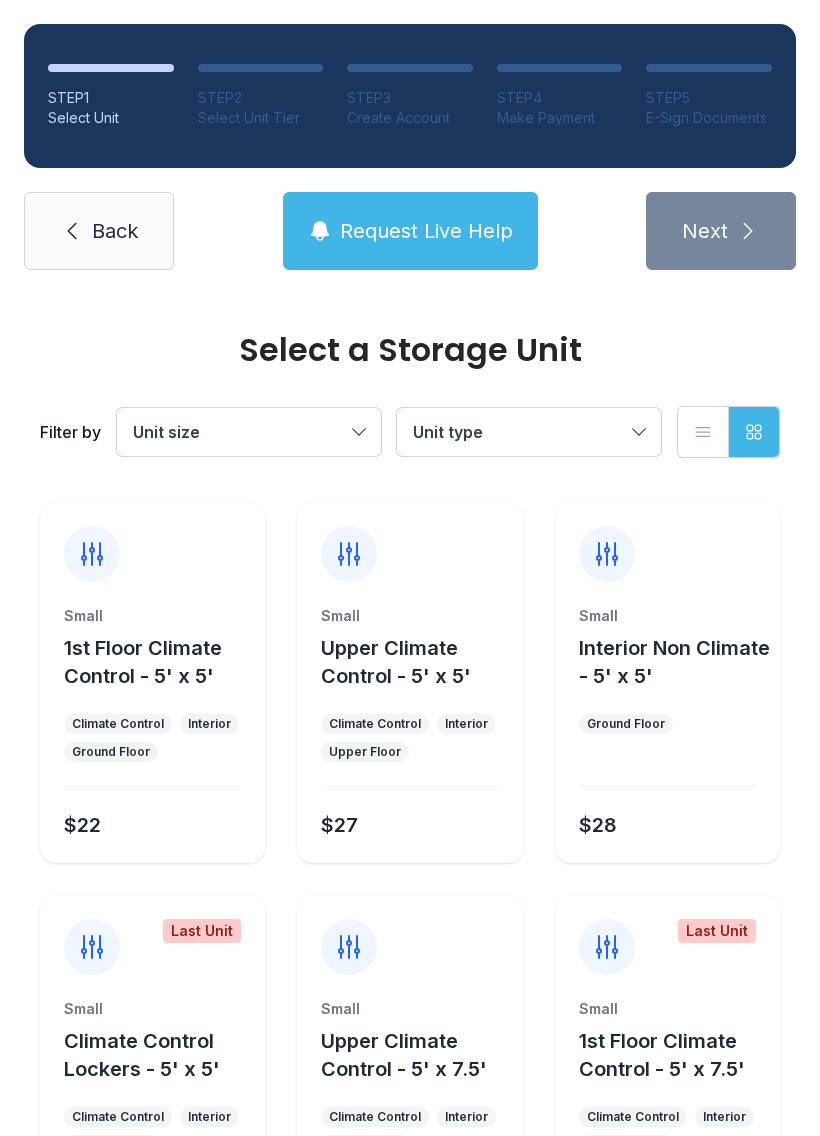 click on "Back" at bounding box center (99, 231) 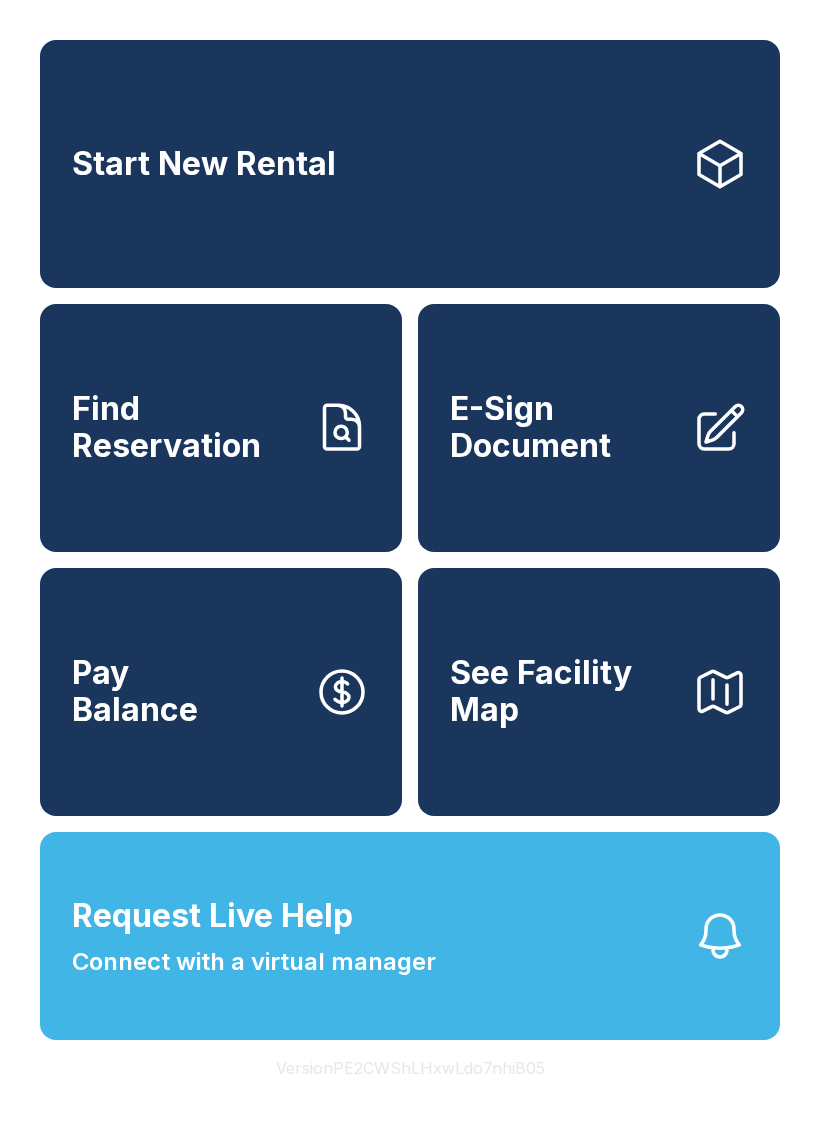 click on "E-Sign Document" at bounding box center (563, 427) 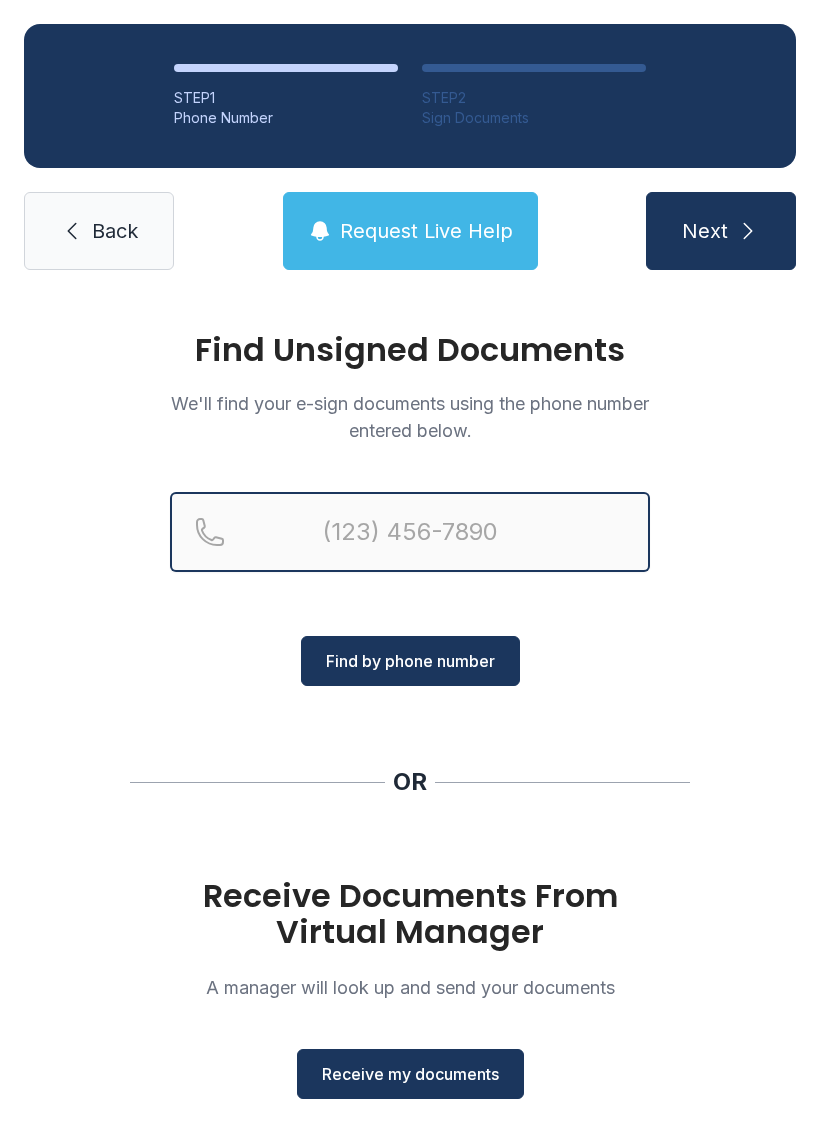 click at bounding box center [410, 532] 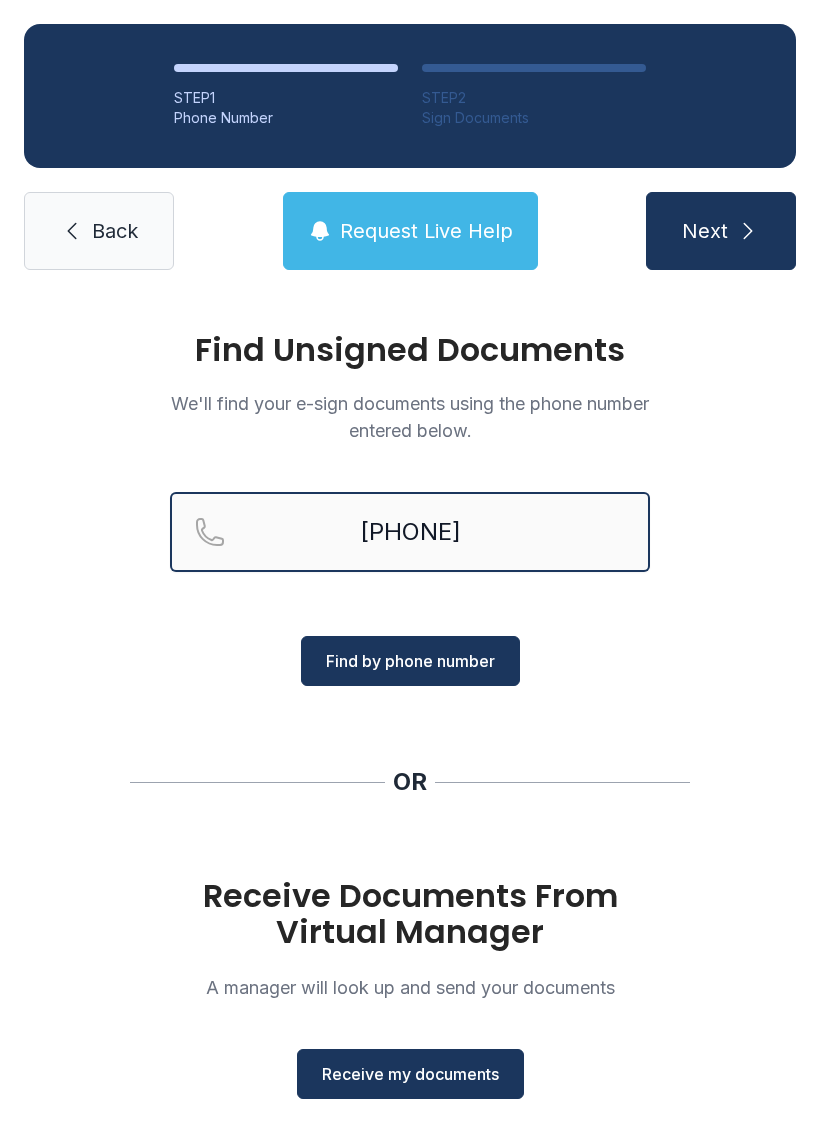type on "[PHONE]" 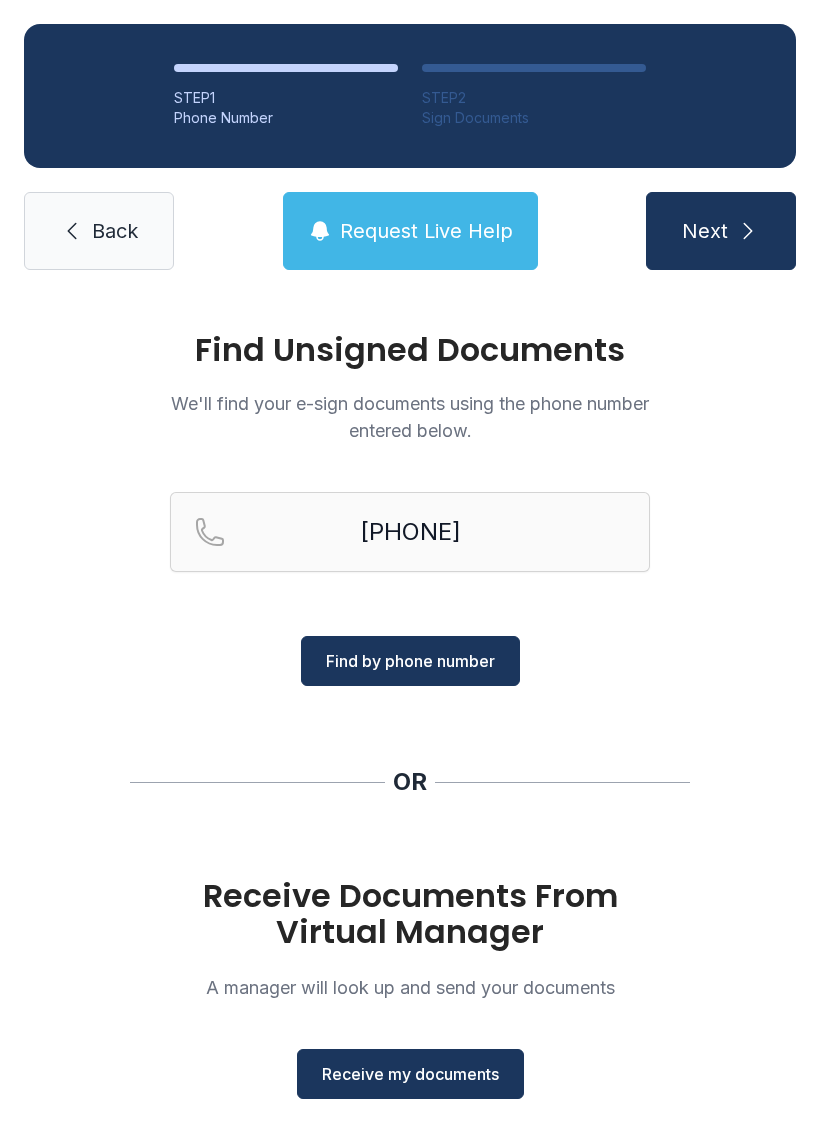 click on "Find Unsigned Documents We'll find your e-sign documents using the phone number entered below. [PHONE] Find by phone number OR Receive Documents From Virtual Manager A manager will look up and send your documents Receive my documents" at bounding box center (410, 736) 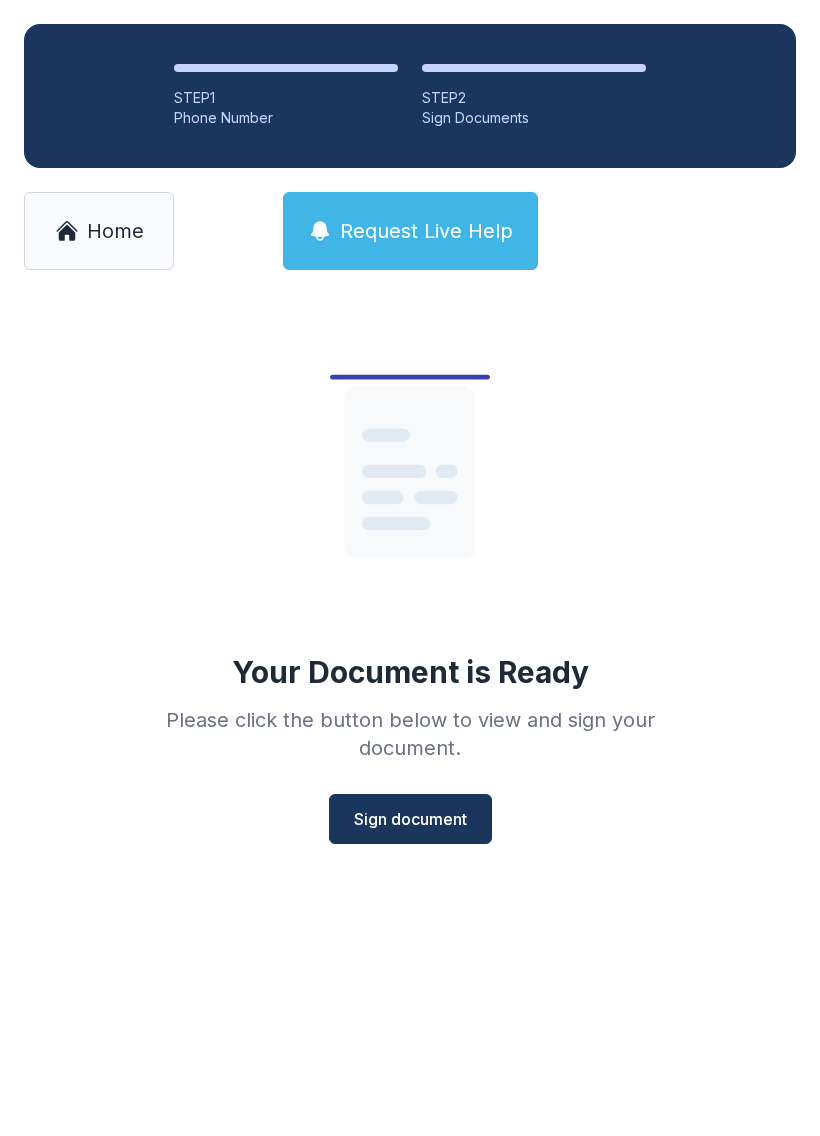 click on "Sign document" at bounding box center (410, 819) 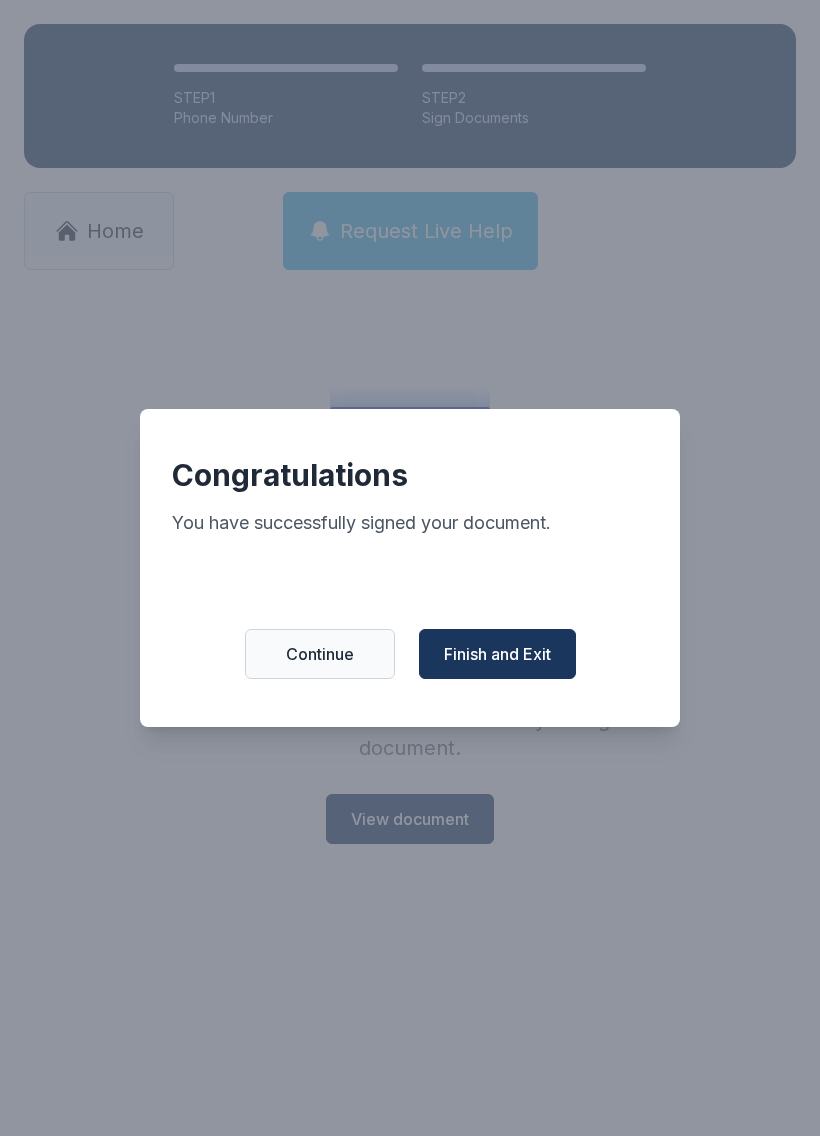 click on "Finish and Exit" at bounding box center (497, 654) 